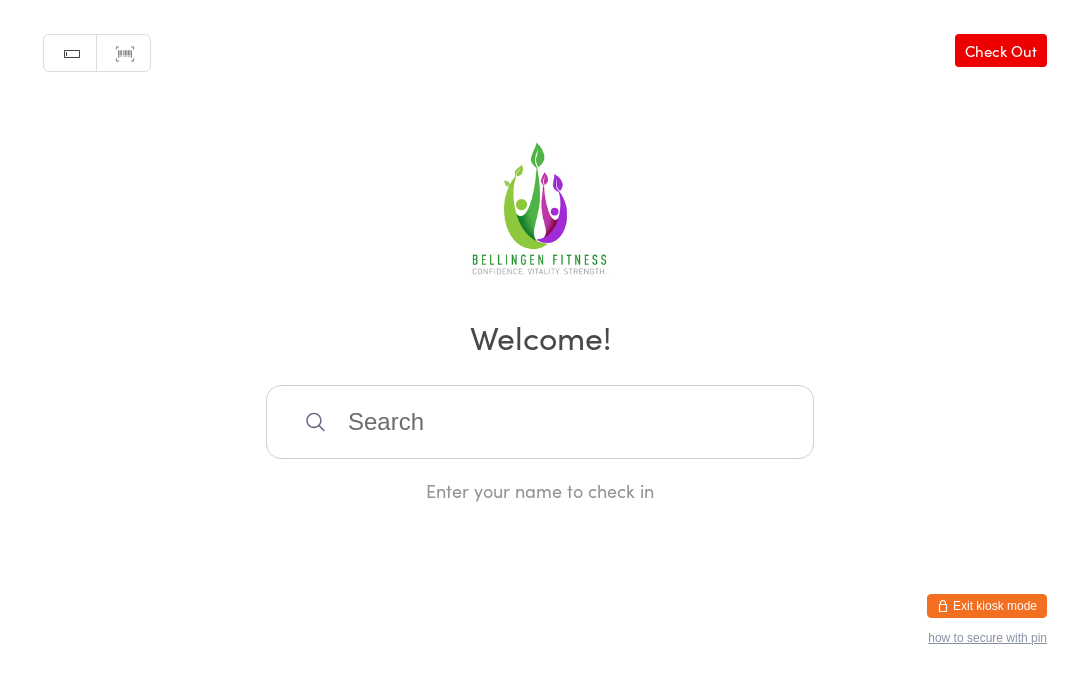 scroll, scrollTop: 0, scrollLeft: 0, axis: both 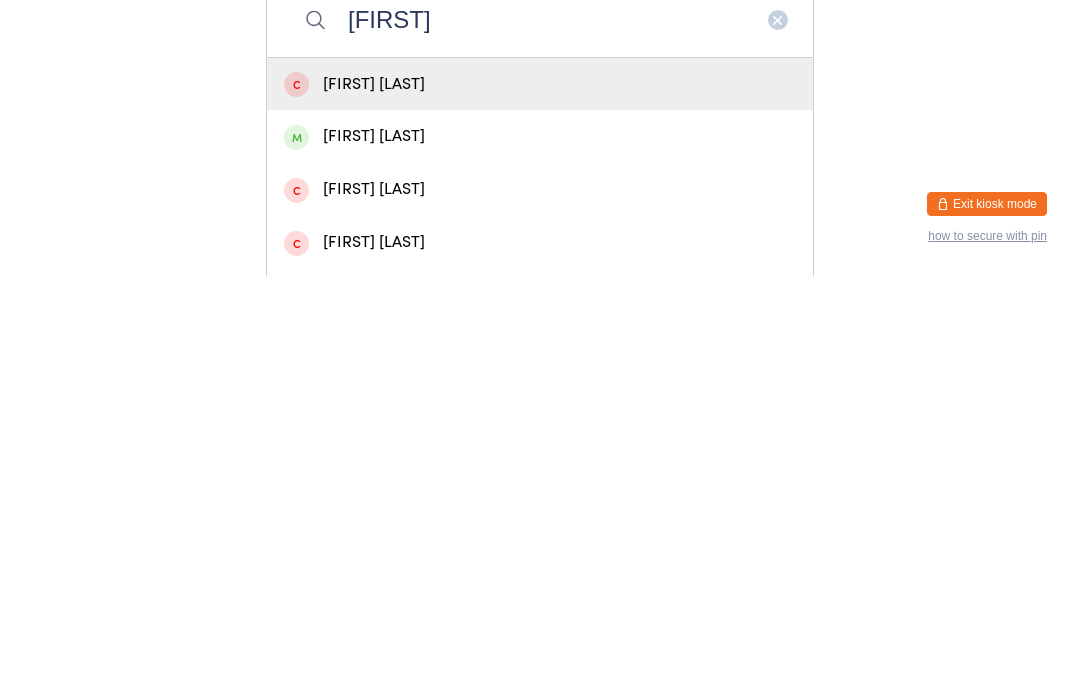 type on "Sue" 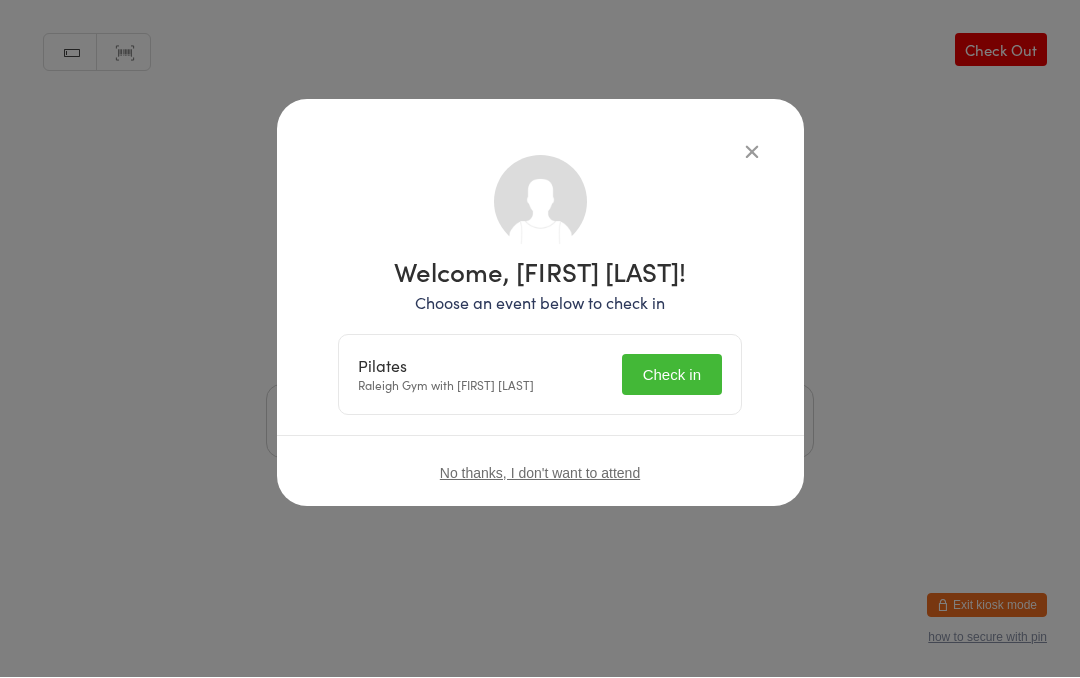 click on "Check in" at bounding box center (672, 375) 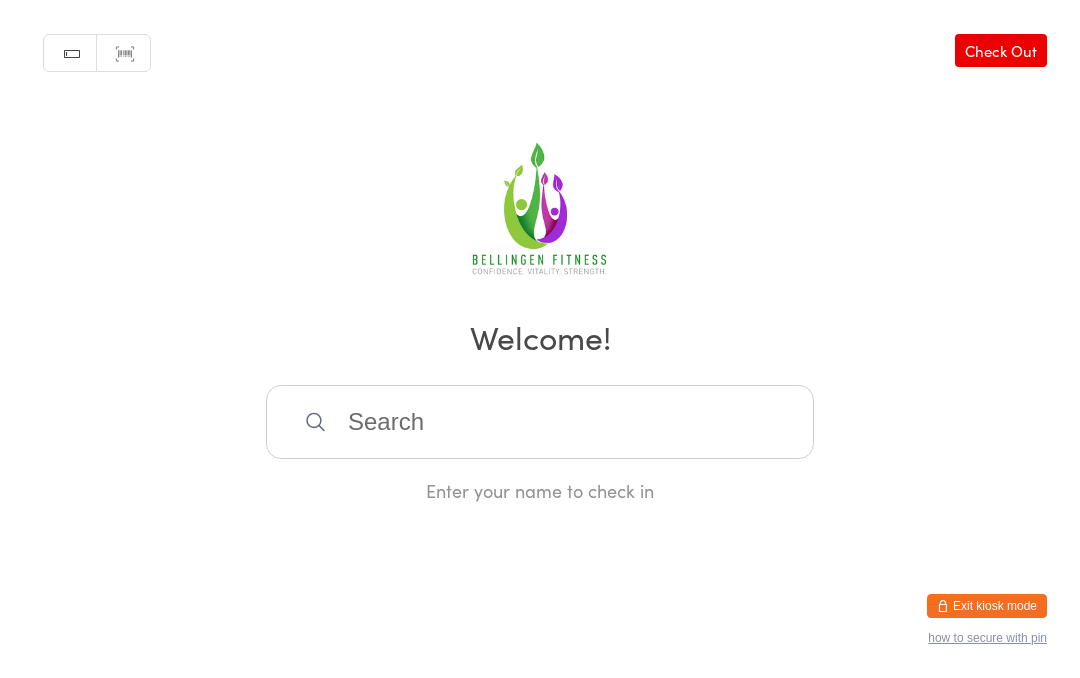 click at bounding box center [540, 422] 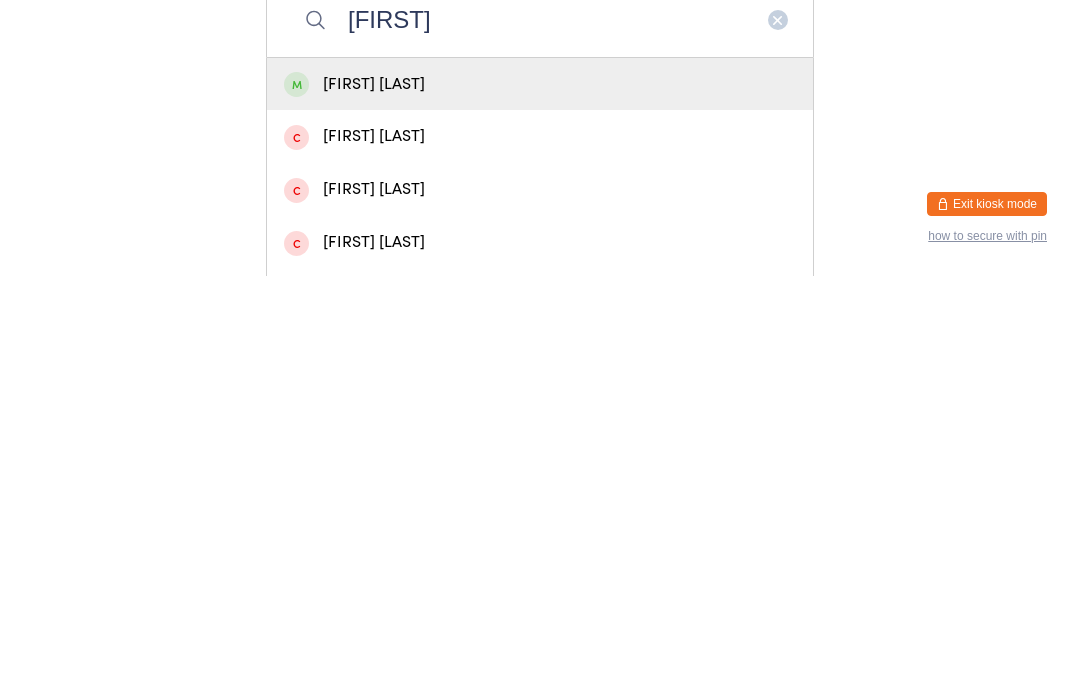 type on "Diana" 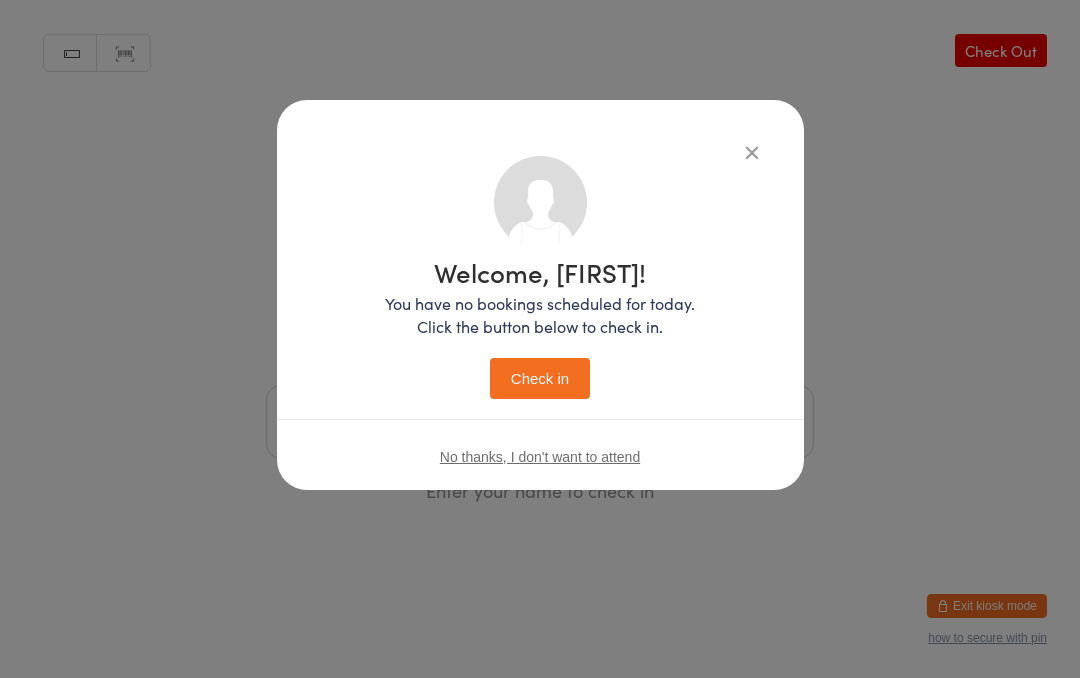 click on "Check in" at bounding box center [540, 378] 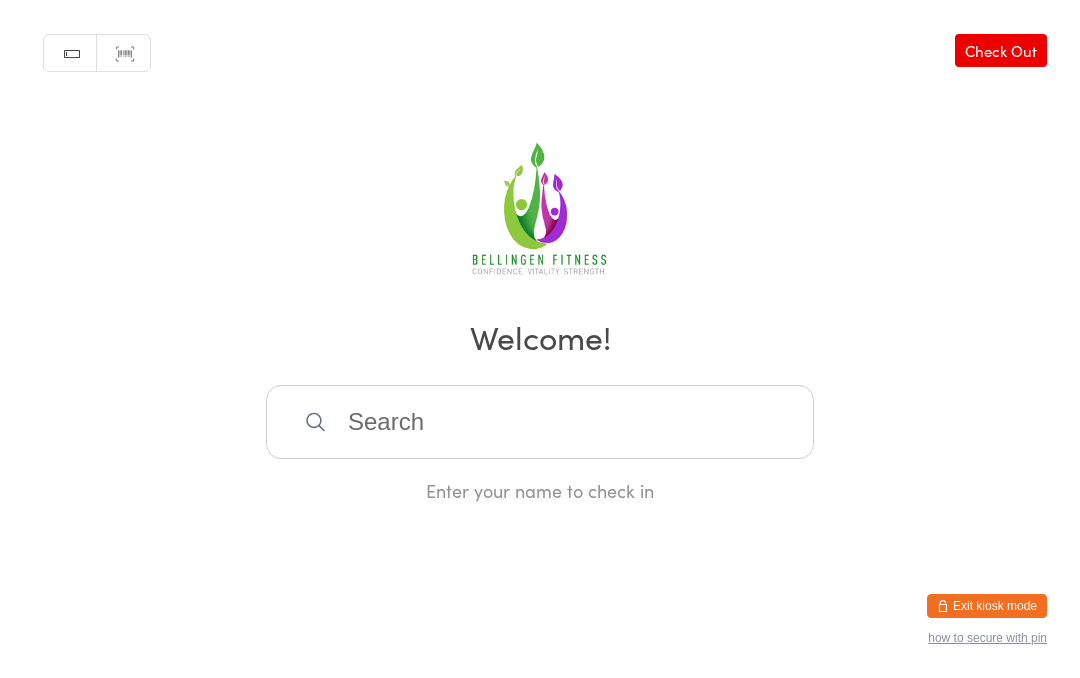 click at bounding box center [540, 422] 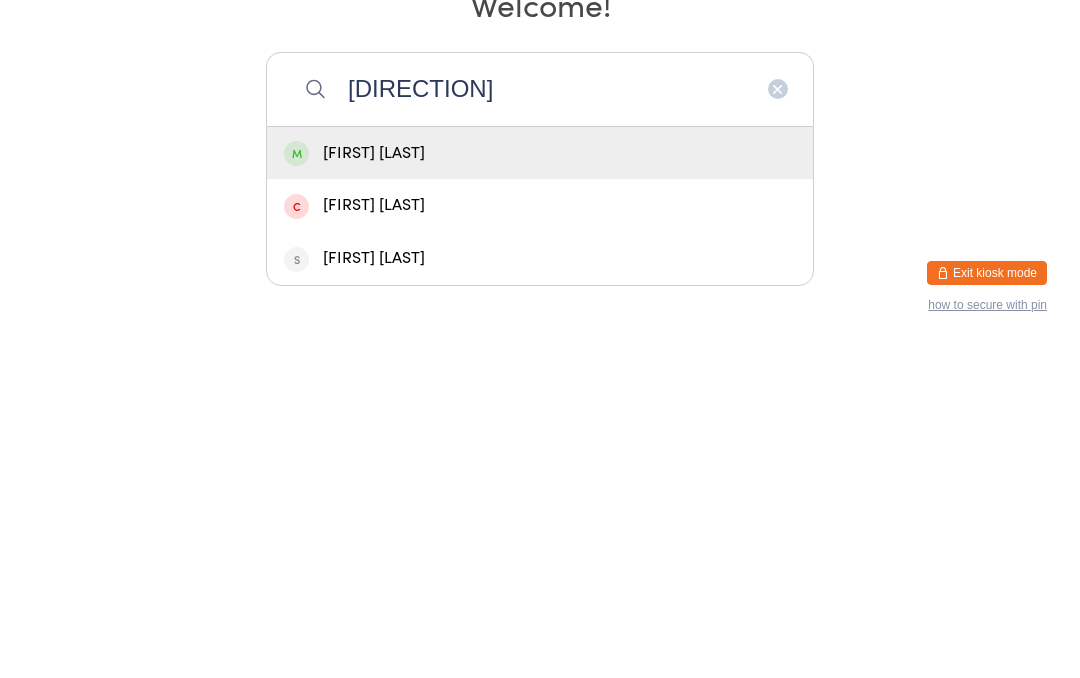 type on "Southc" 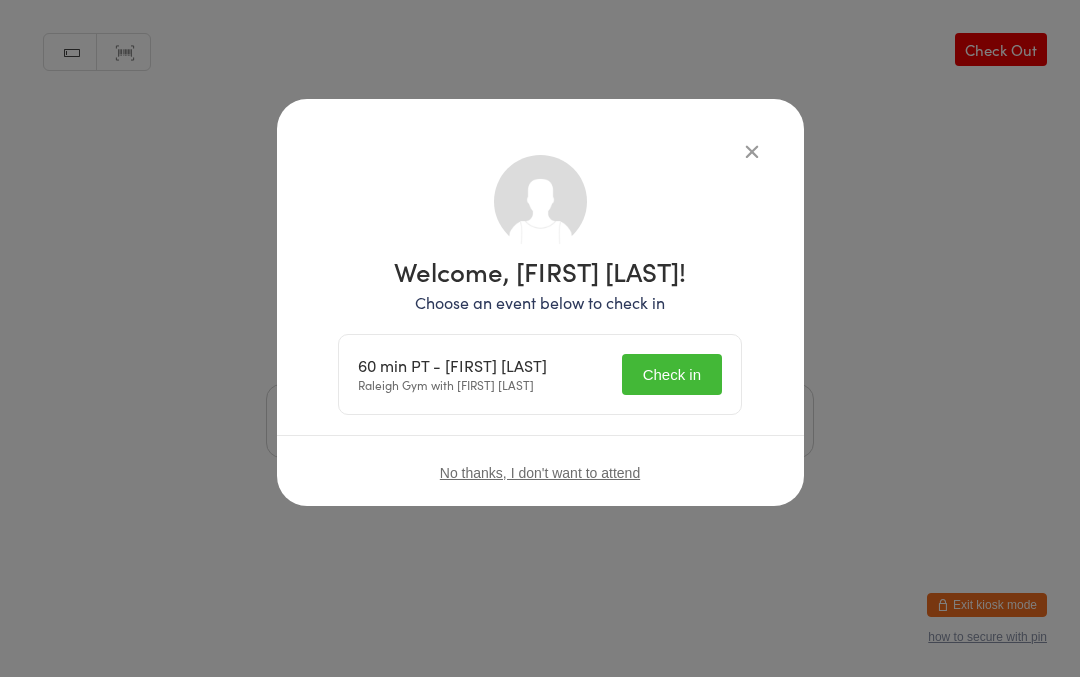 click on "Check in" at bounding box center [672, 375] 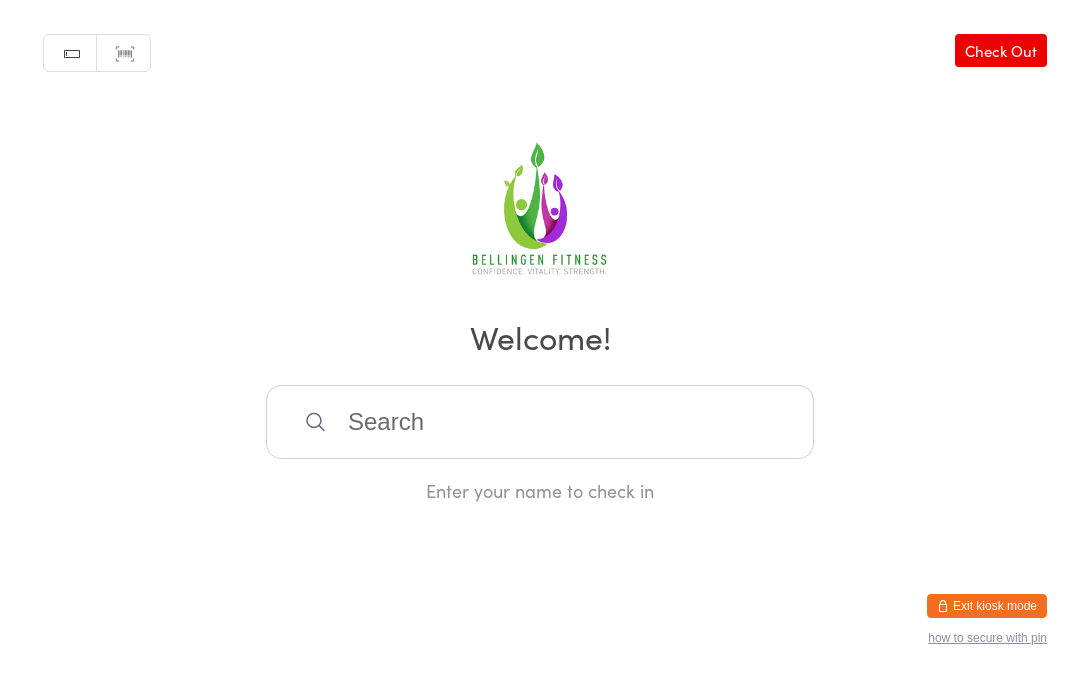 click at bounding box center (540, 422) 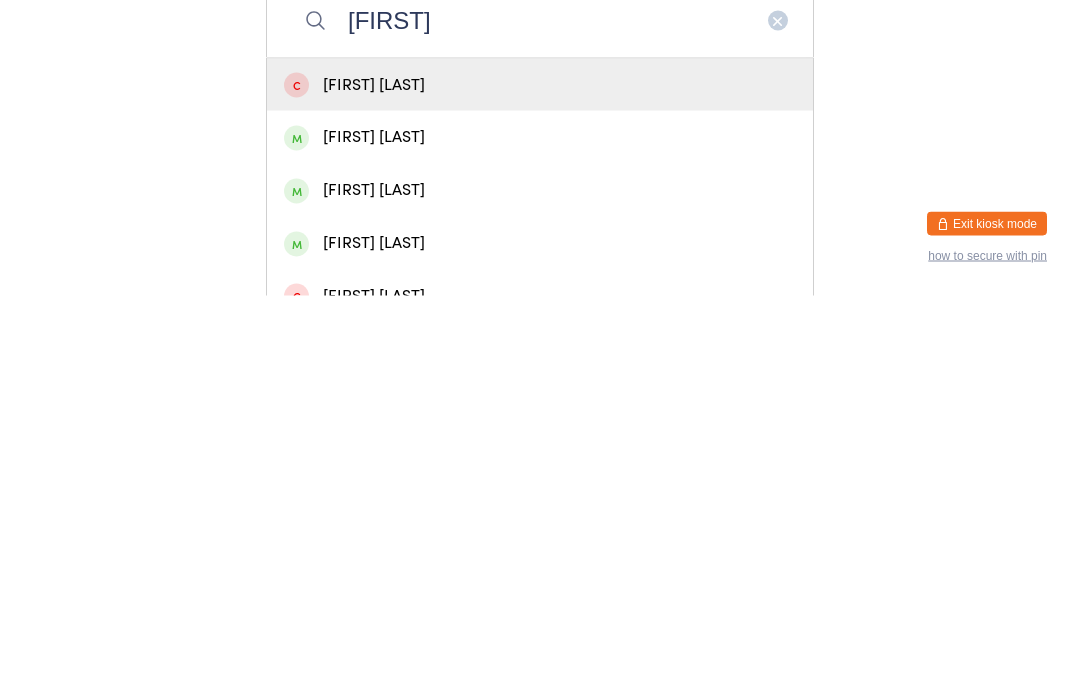 scroll, scrollTop: 20, scrollLeft: 0, axis: vertical 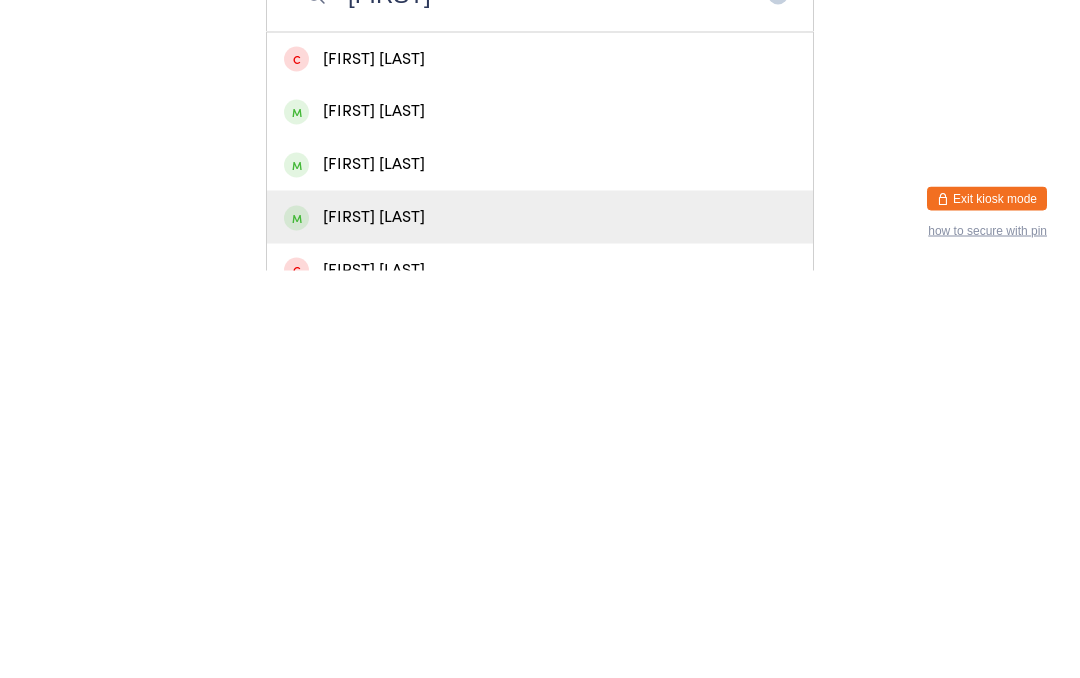 type on "[NAME]" 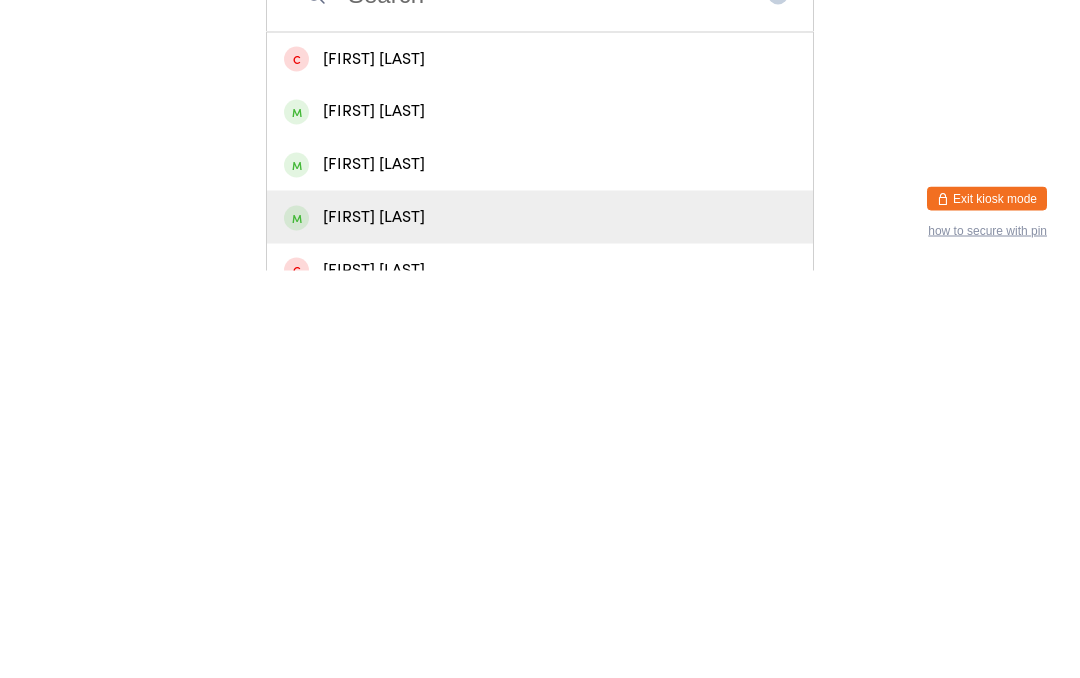 scroll, scrollTop: 0, scrollLeft: 0, axis: both 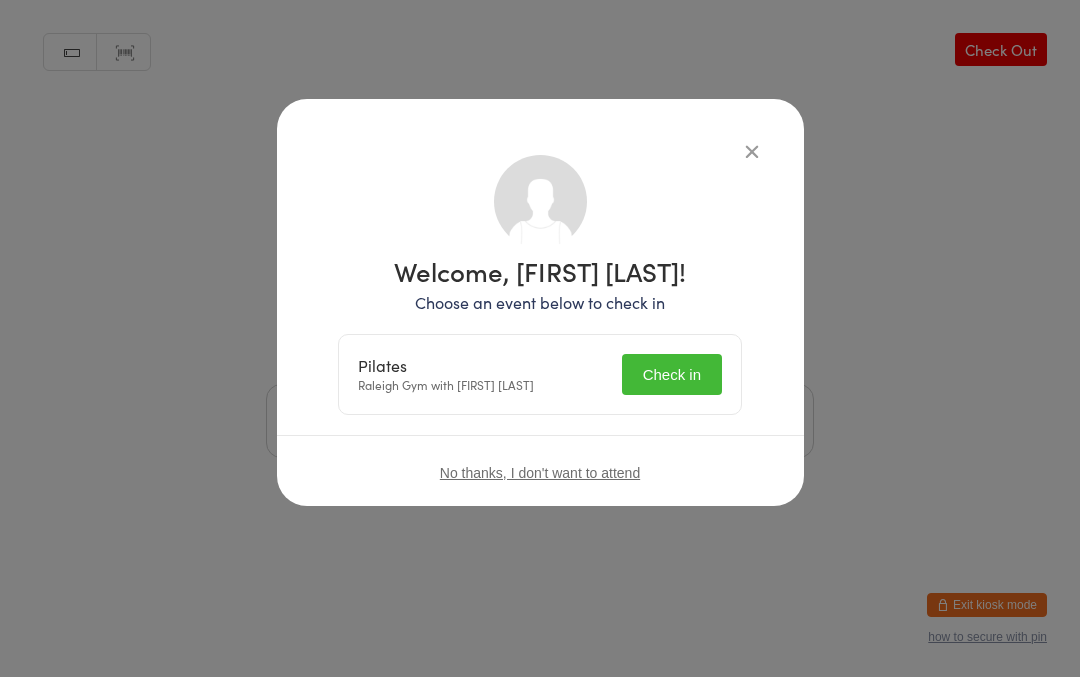 click on "Check in" at bounding box center (672, 375) 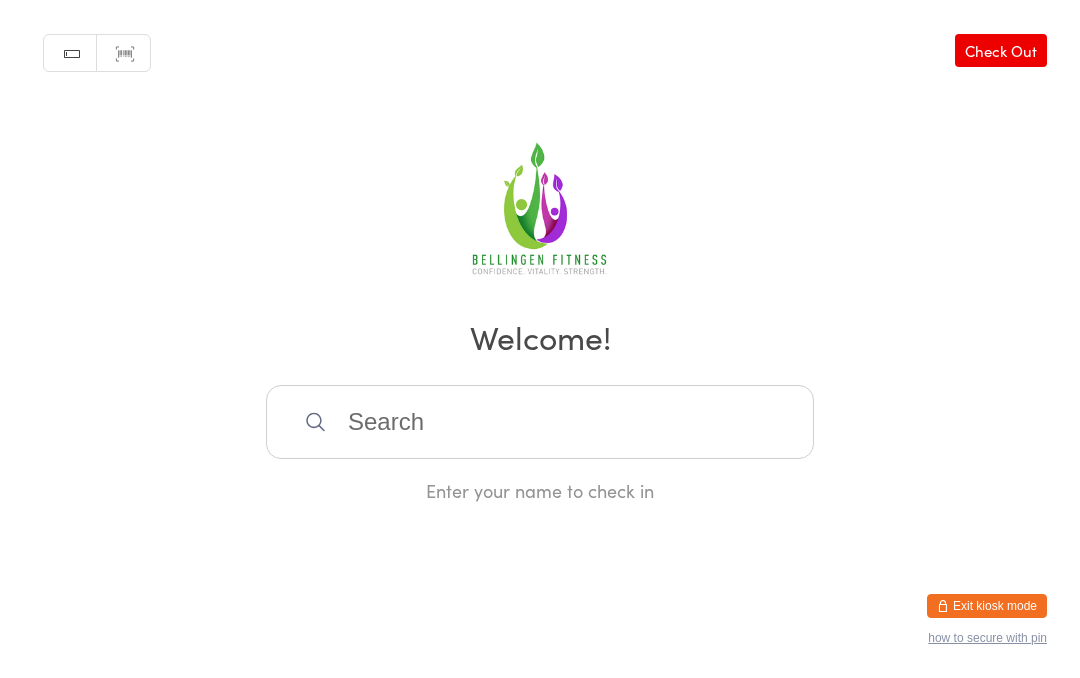 click at bounding box center (540, 422) 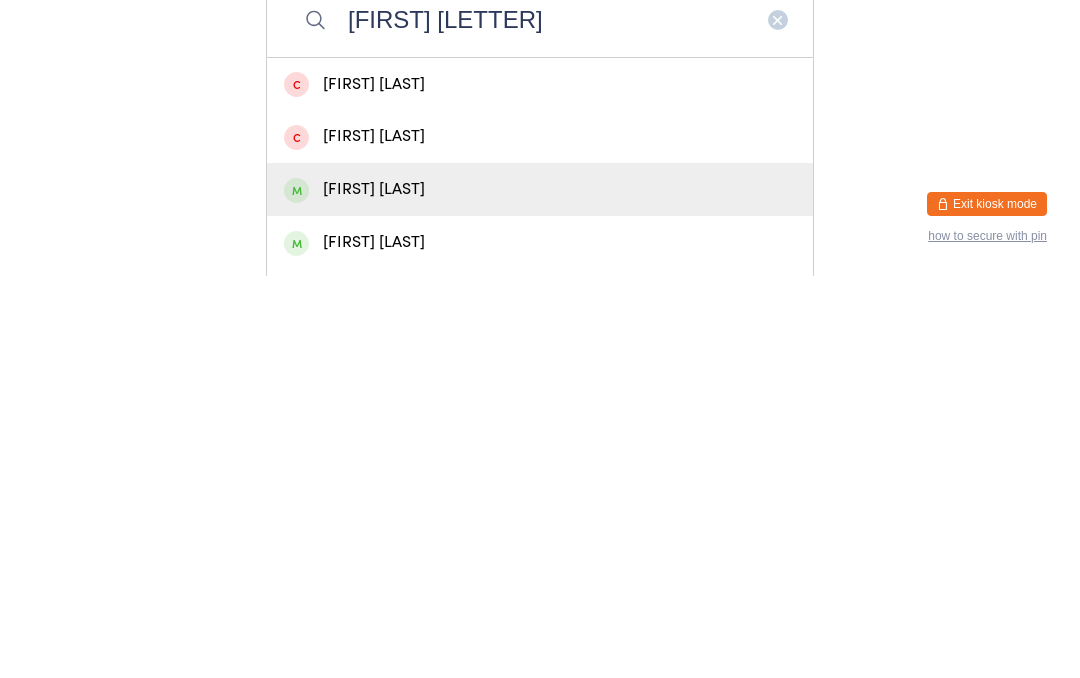 type on "Adam g" 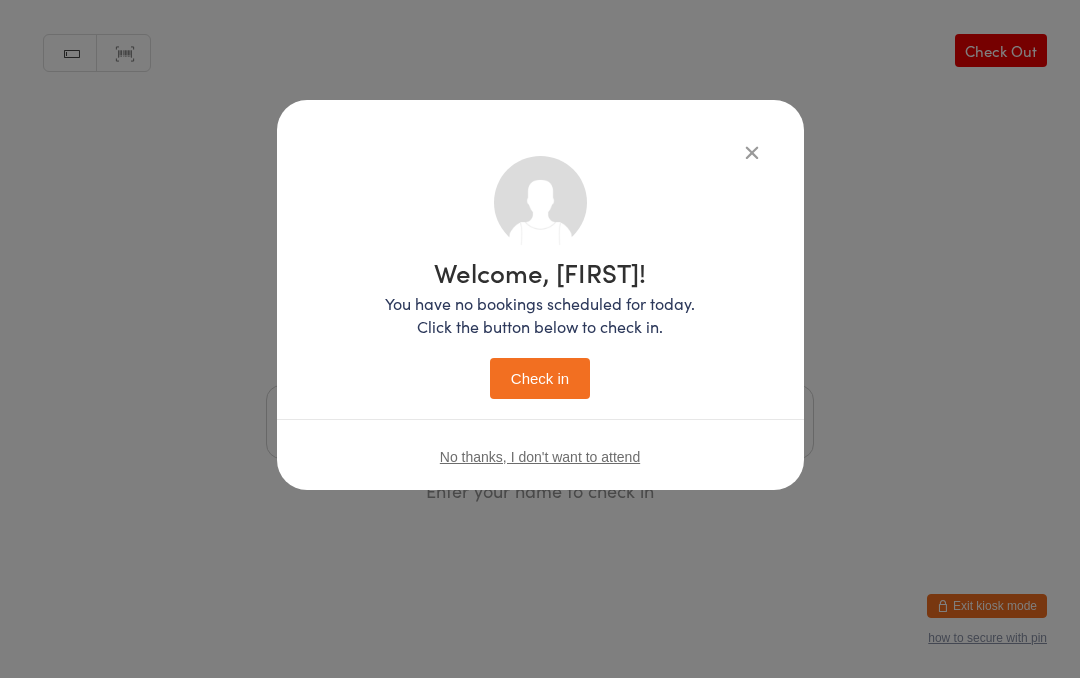 click on "Check in" at bounding box center (540, 378) 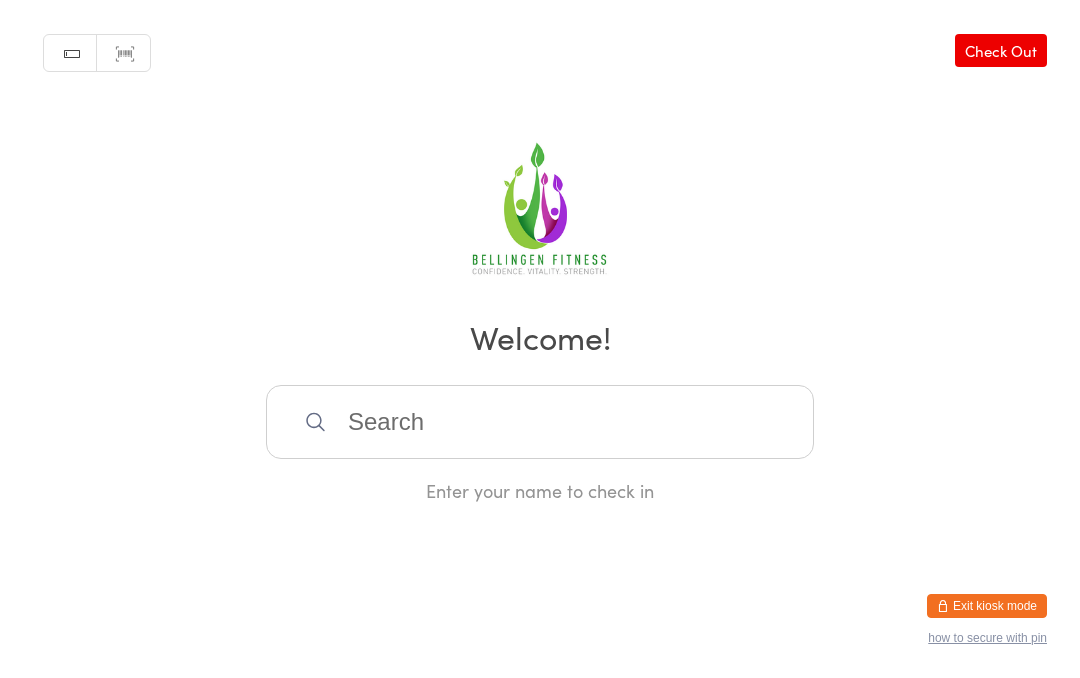 click at bounding box center (540, 422) 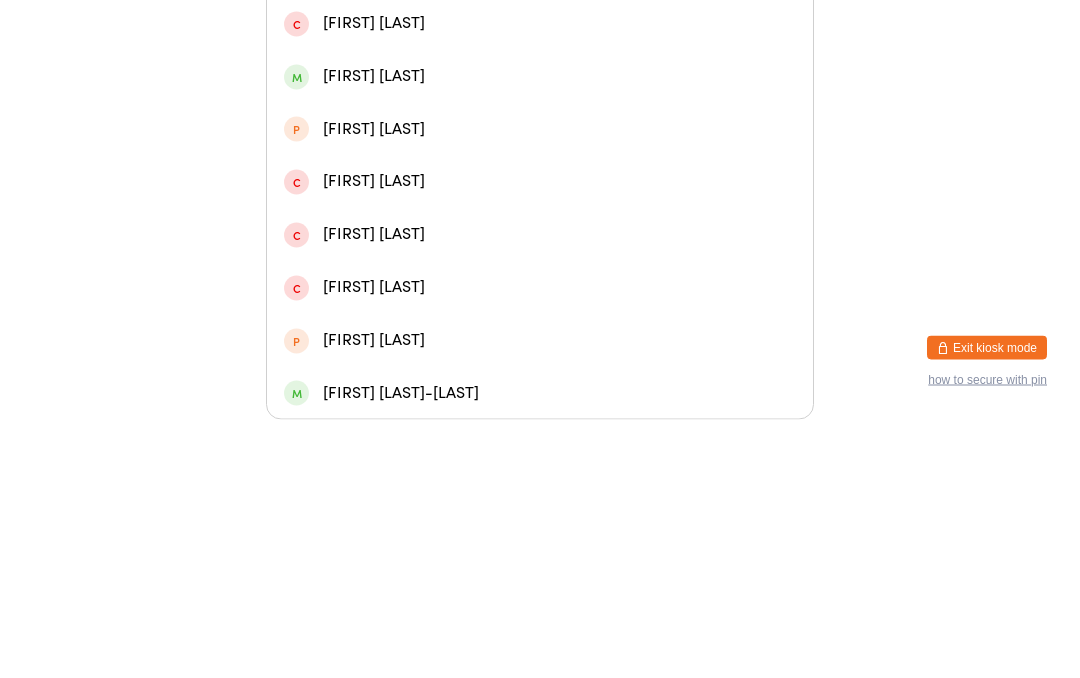 scroll, scrollTop: 553, scrollLeft: 0, axis: vertical 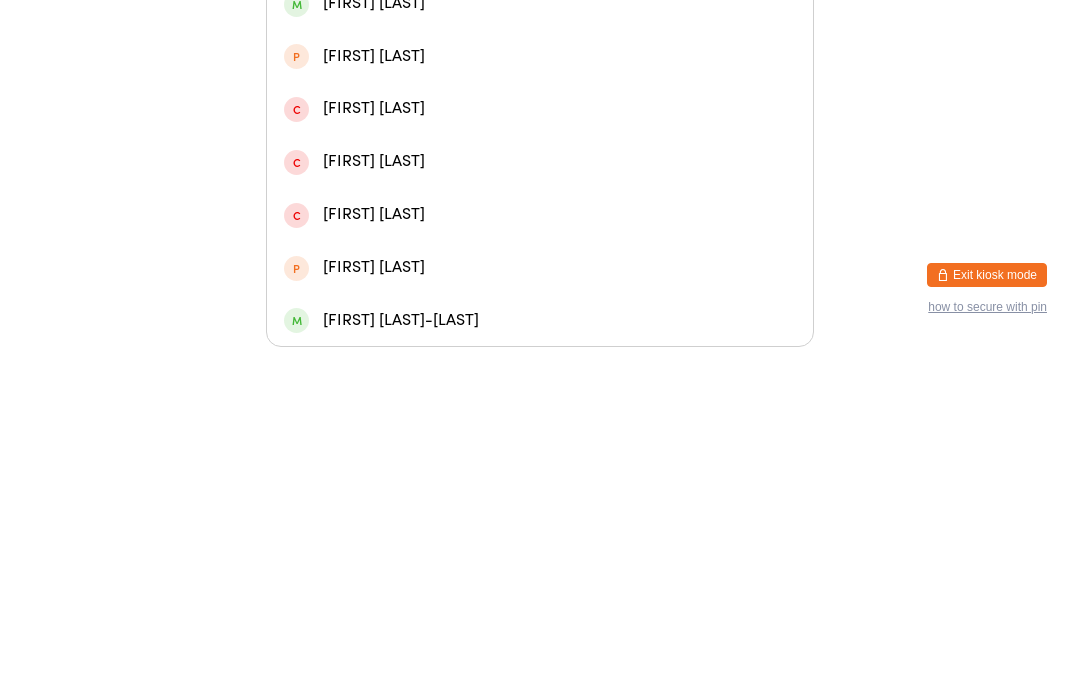 type on "Isab" 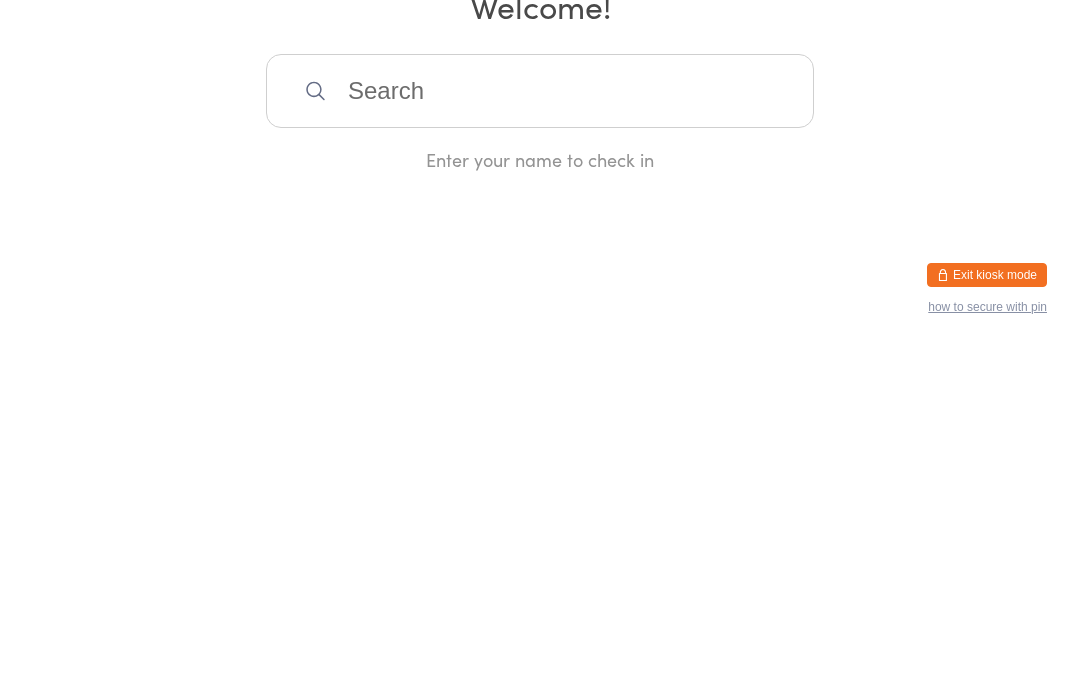 scroll, scrollTop: 0, scrollLeft: 0, axis: both 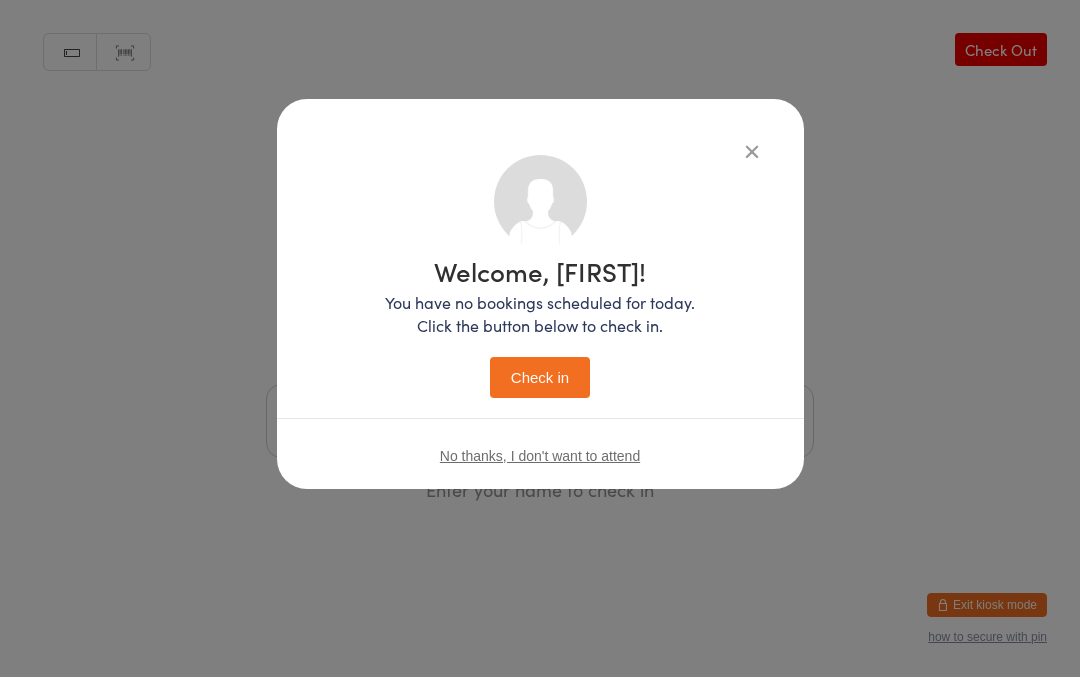 click on "Check in" at bounding box center [540, 378] 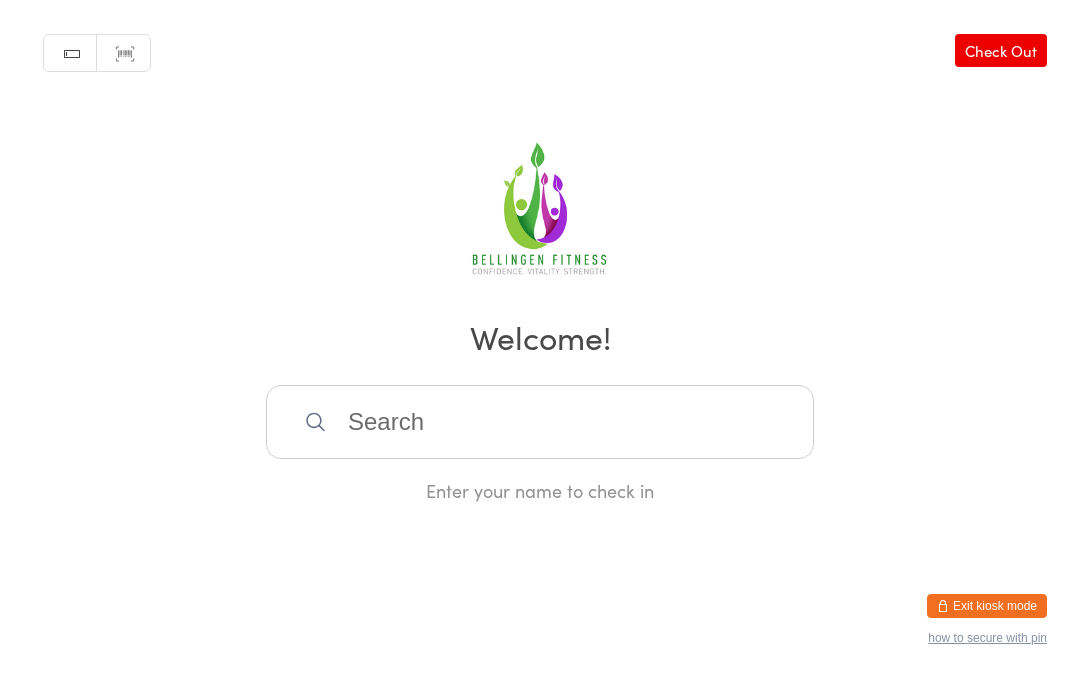 click at bounding box center (540, 422) 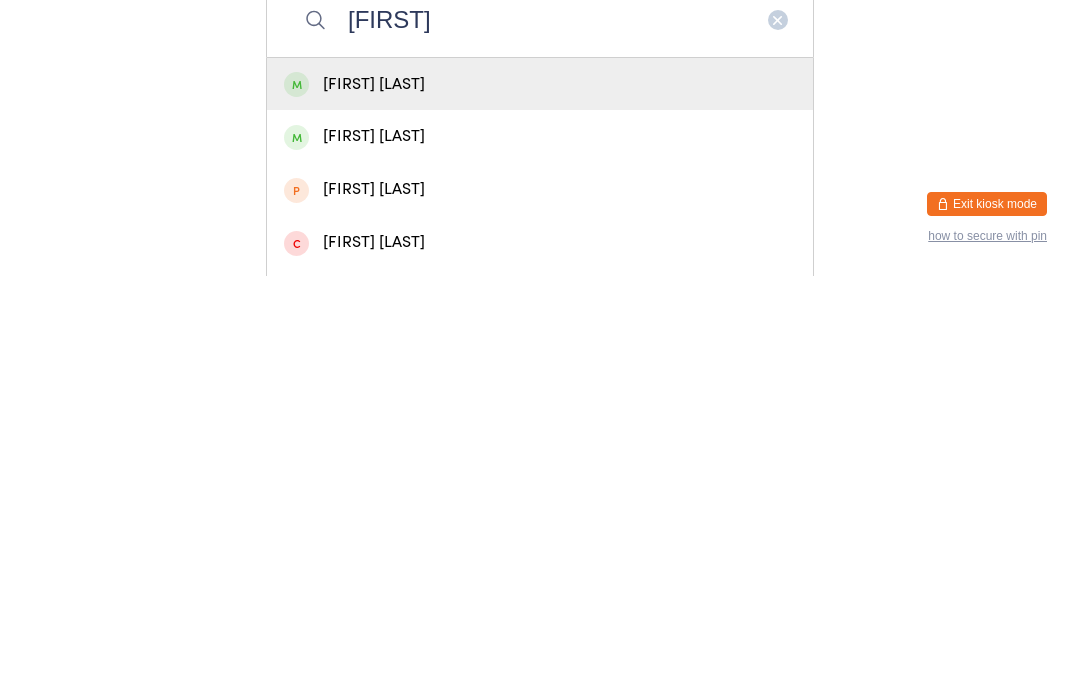 type on "Penelope" 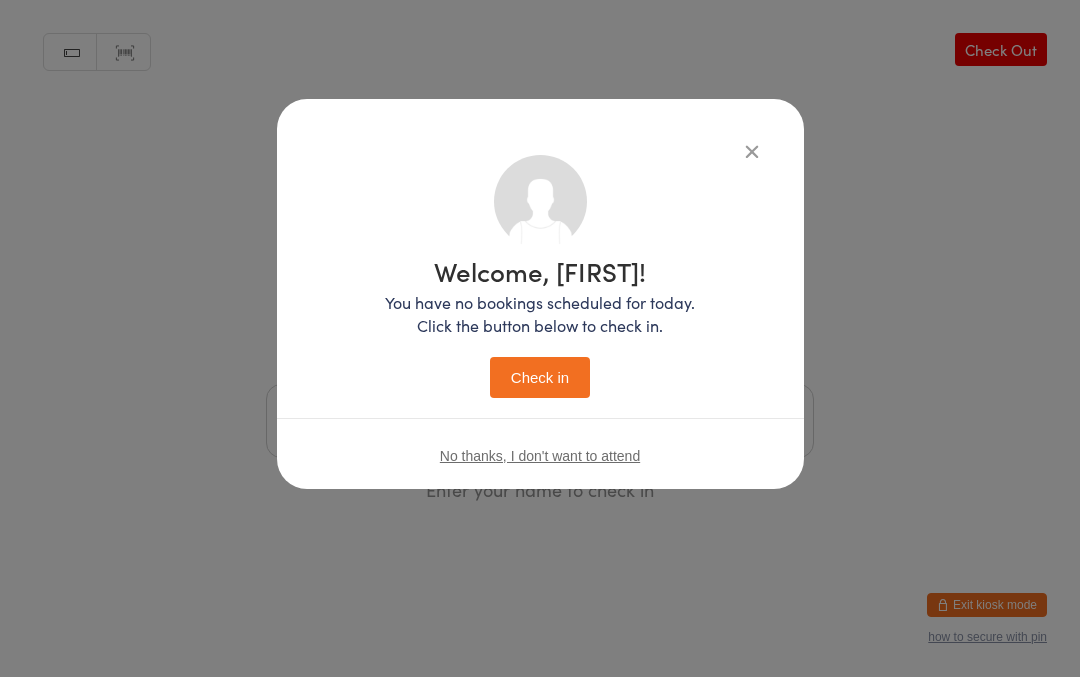 click on "Check in" at bounding box center [540, 378] 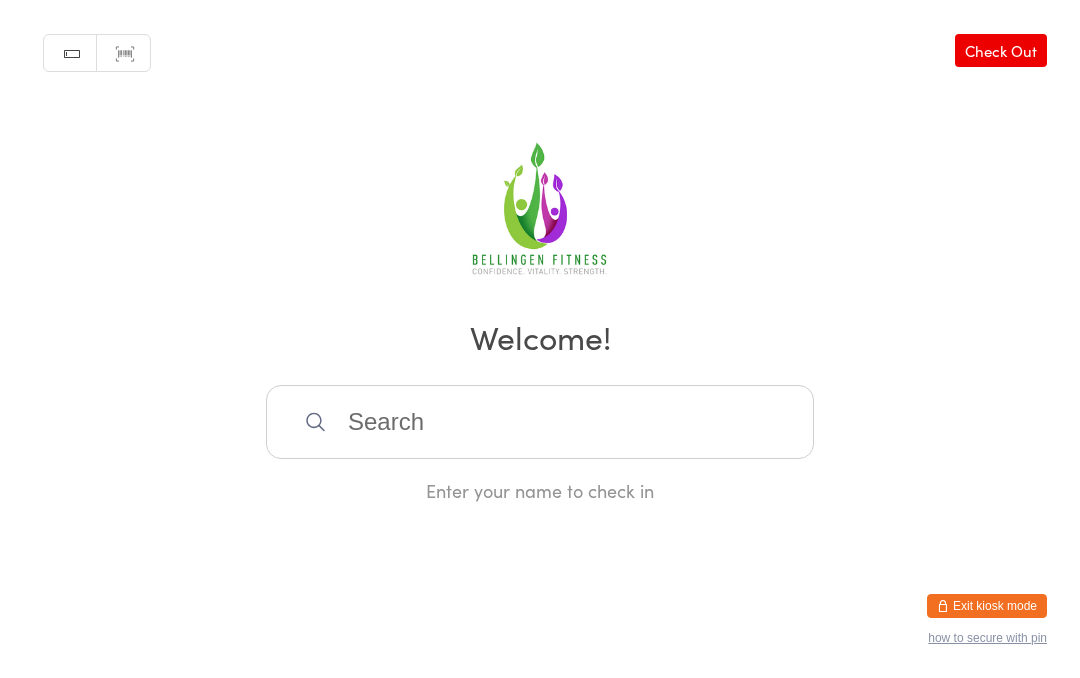 click at bounding box center [540, 422] 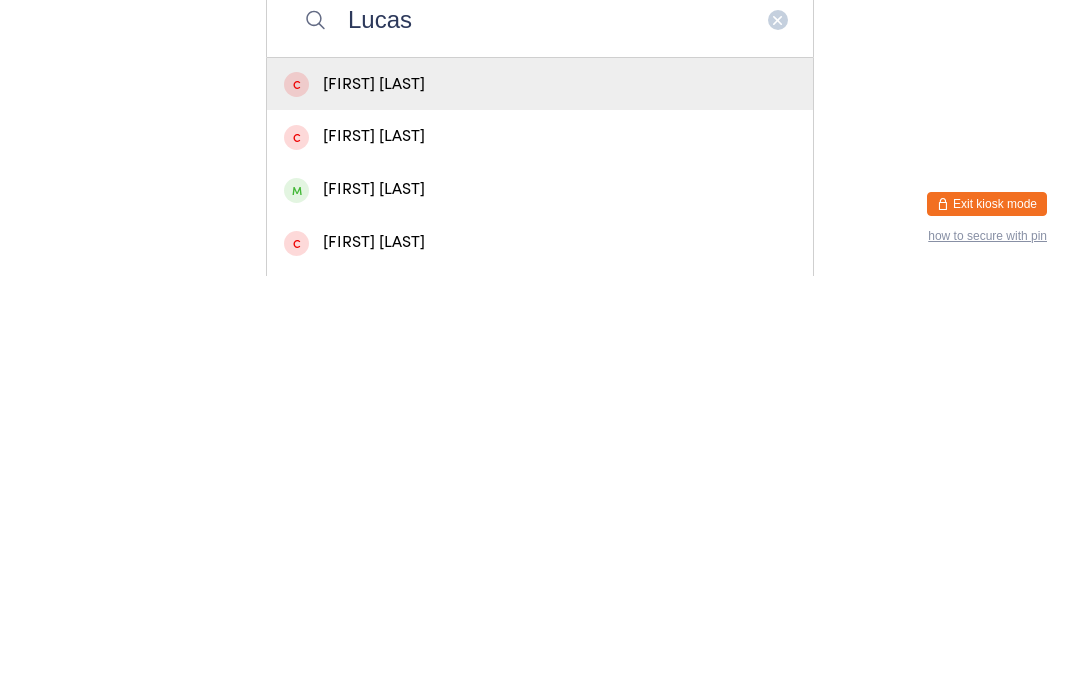 type on "Lucas" 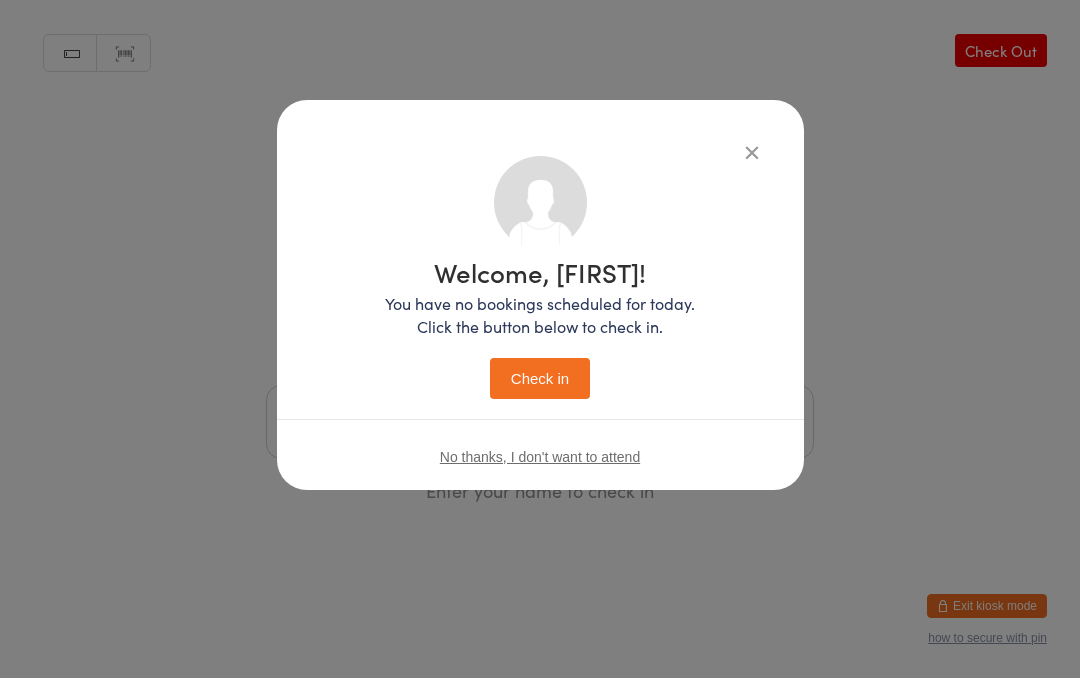 click on "Check in" at bounding box center (540, 378) 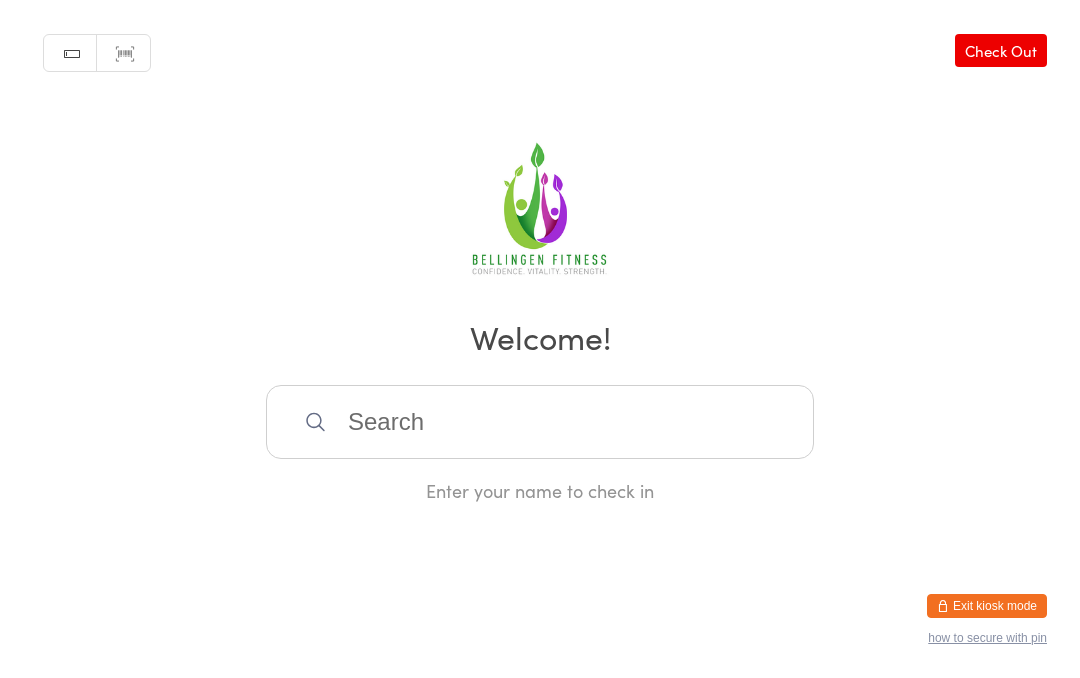click at bounding box center [540, 422] 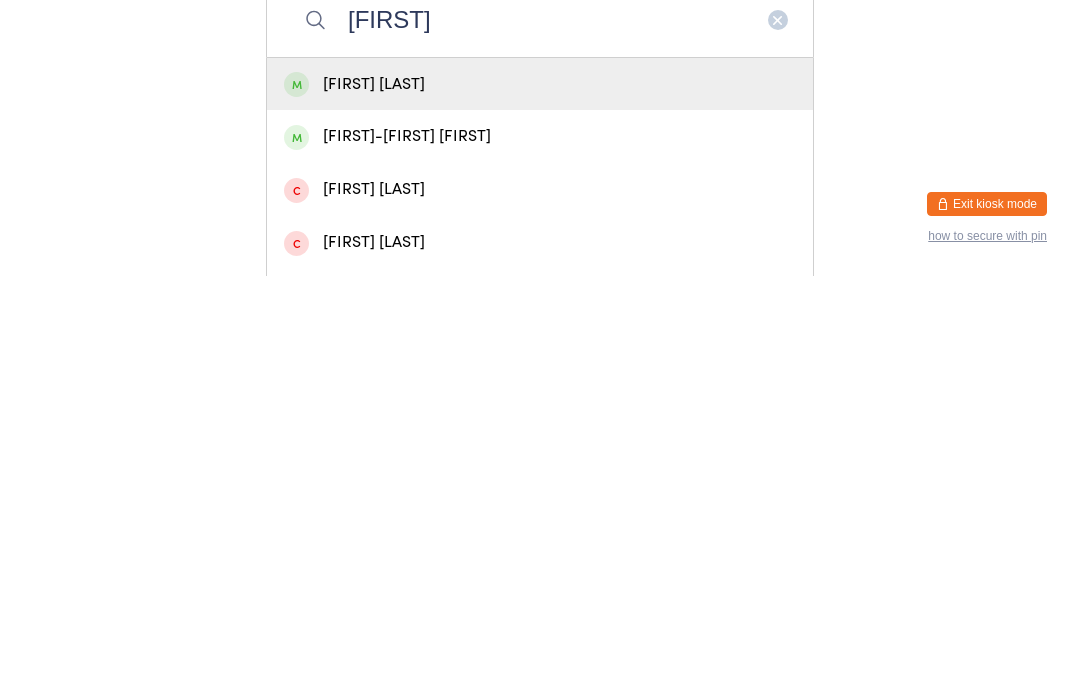 type on "Janene" 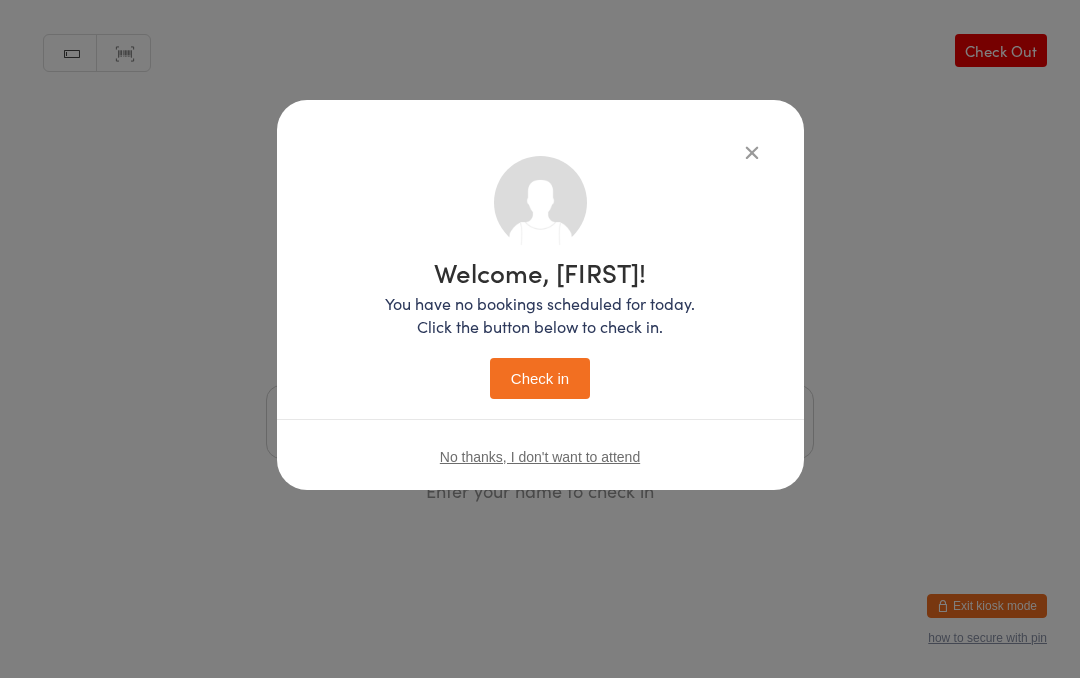 click on "Check in" at bounding box center (540, 378) 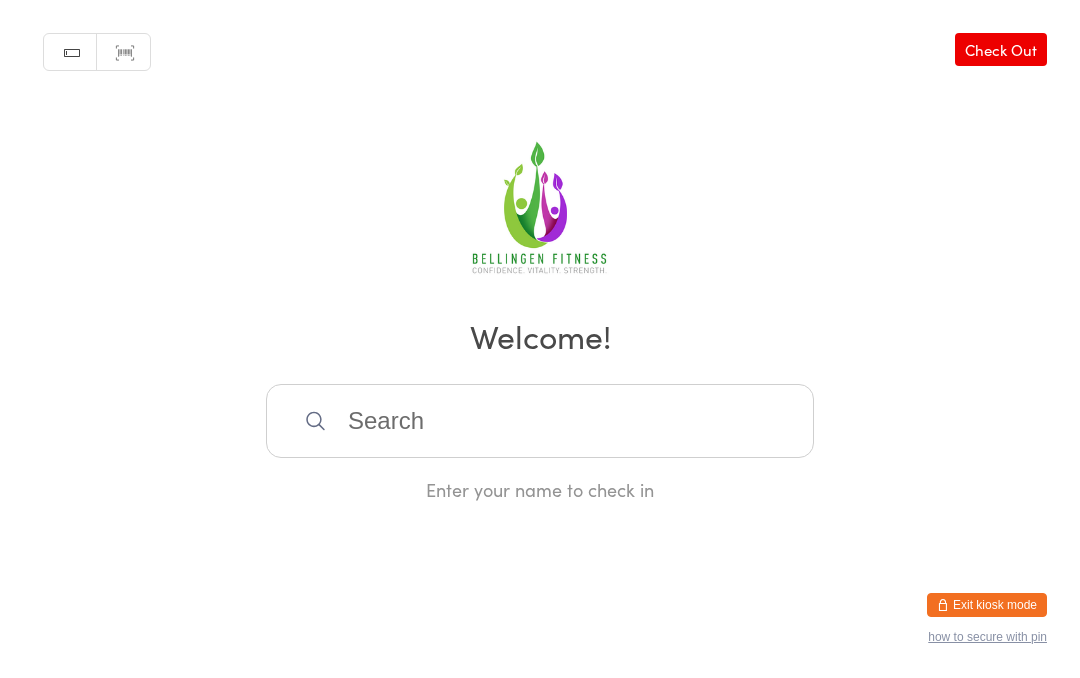 click at bounding box center [540, 422] 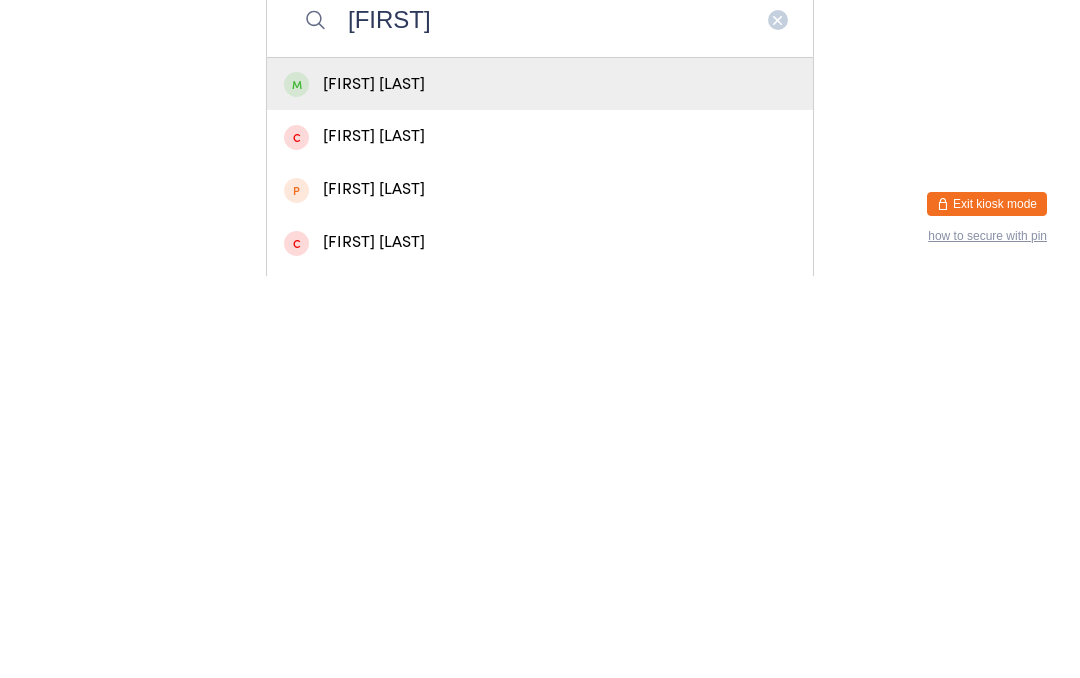 type on "Kristina" 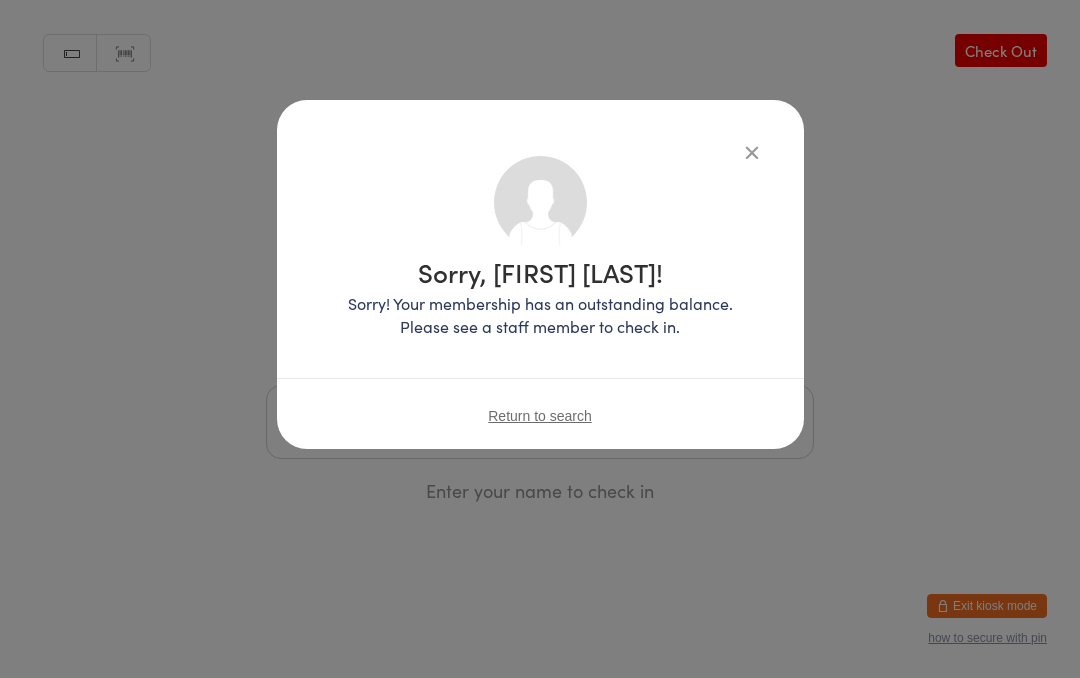 click on "Sorry, Kristina Williams! Sorry! Your membership has an outstanding balance. Please see a staff member to check in. Return to search" at bounding box center (540, 274) 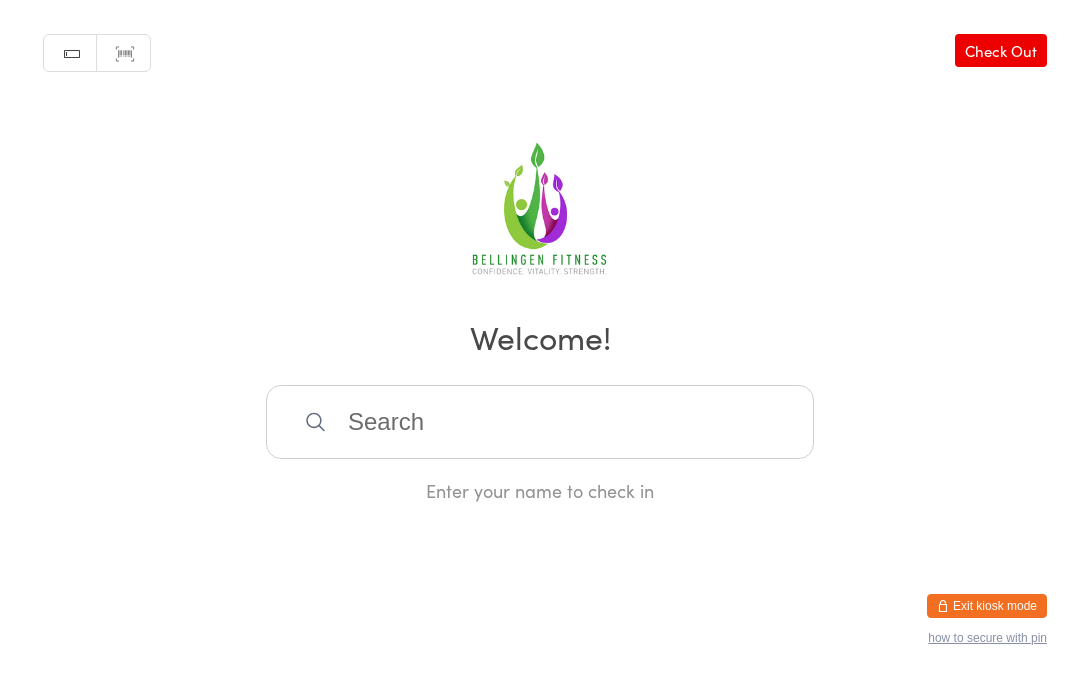 click at bounding box center (540, 422) 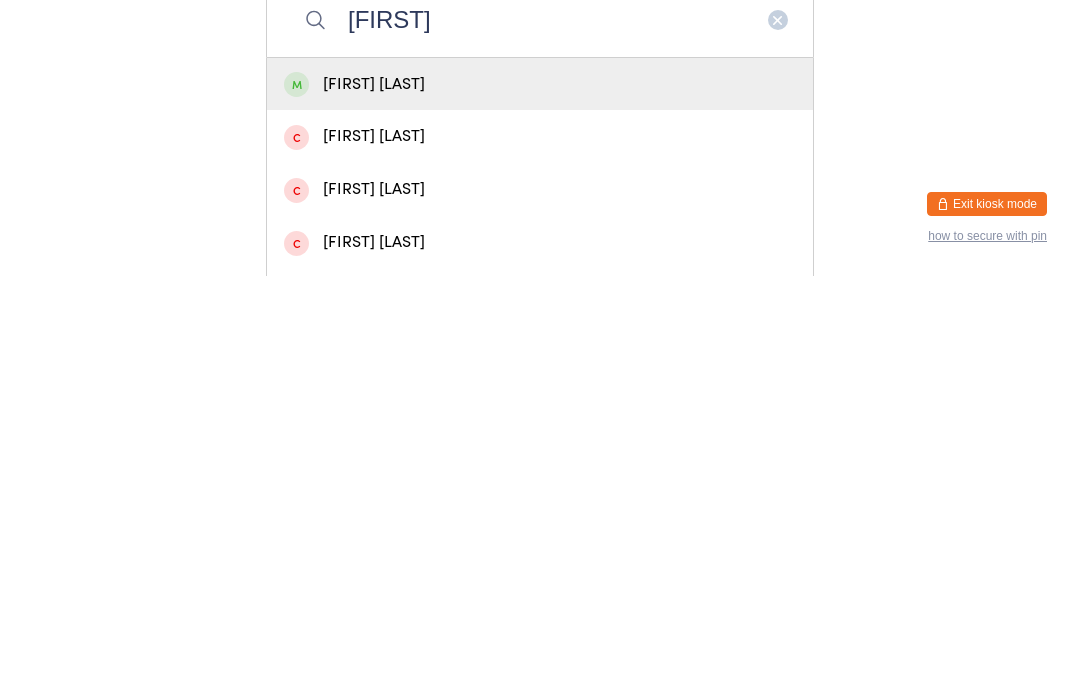 type on "Eileen" 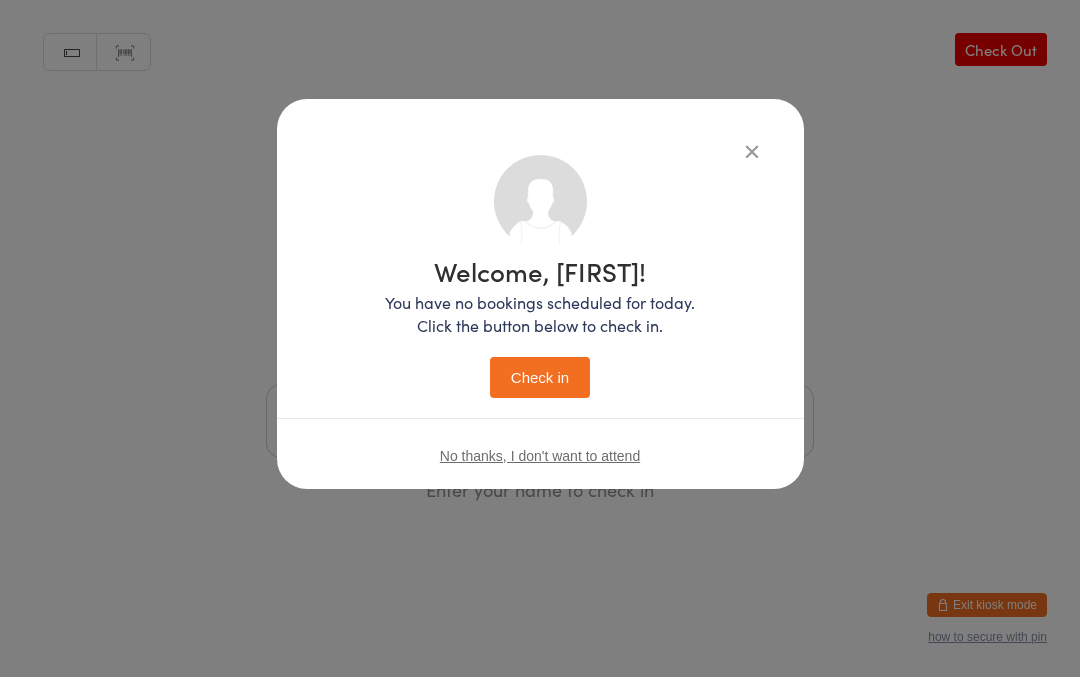 click on "Check in" at bounding box center (540, 378) 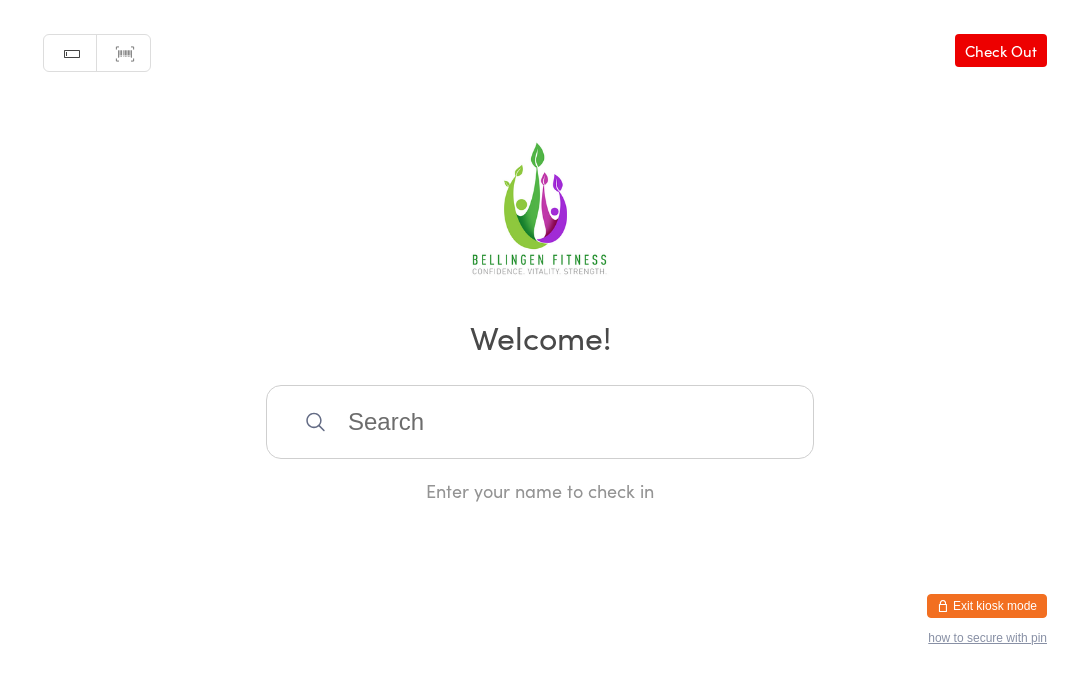 click at bounding box center (540, 422) 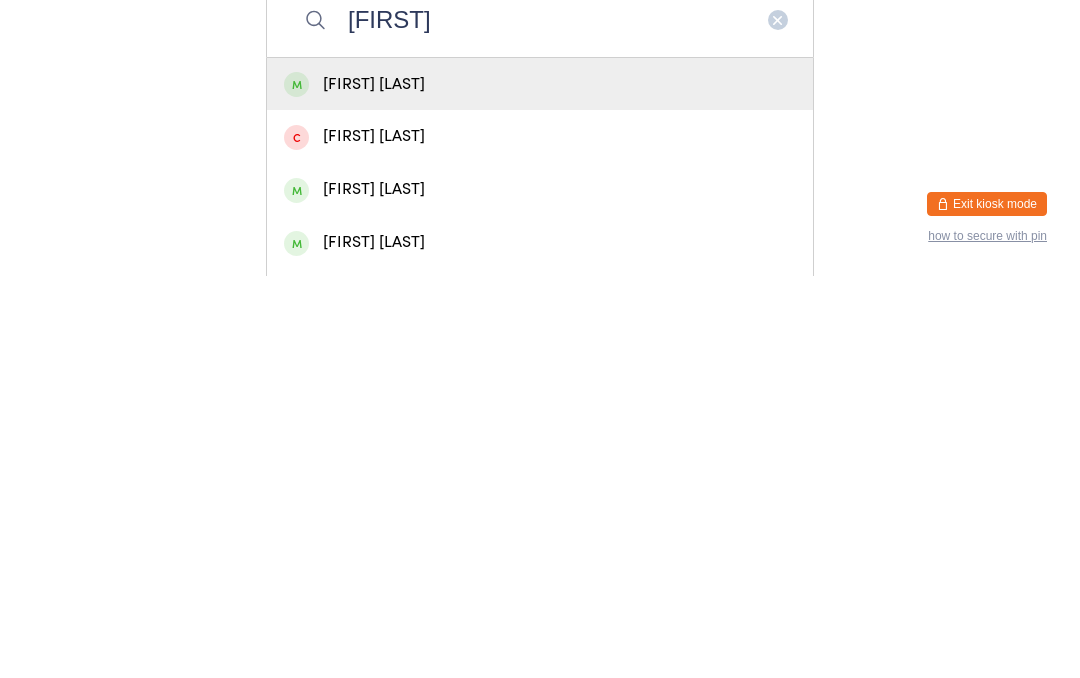 type on "Kerl" 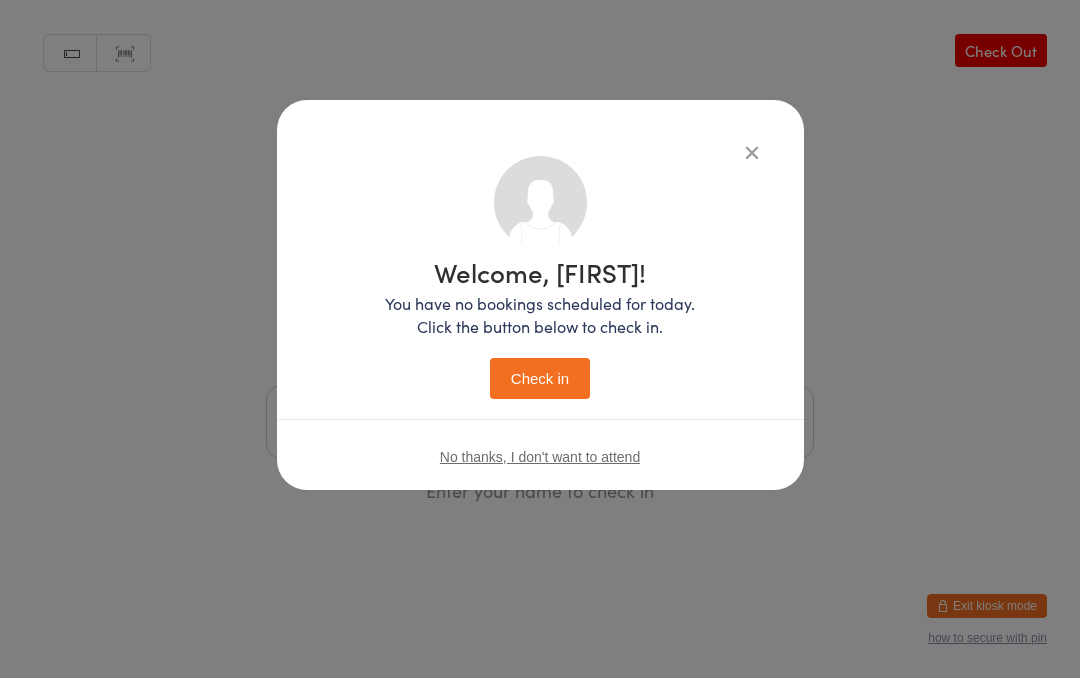 click on "Check in" at bounding box center [540, 378] 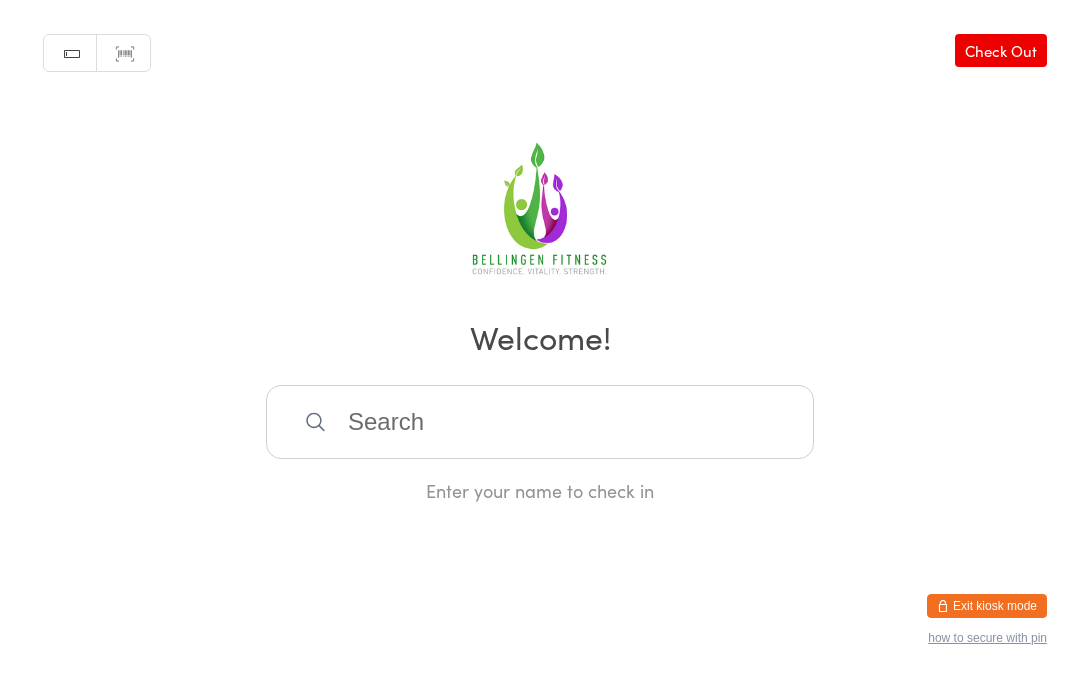 click at bounding box center (540, 422) 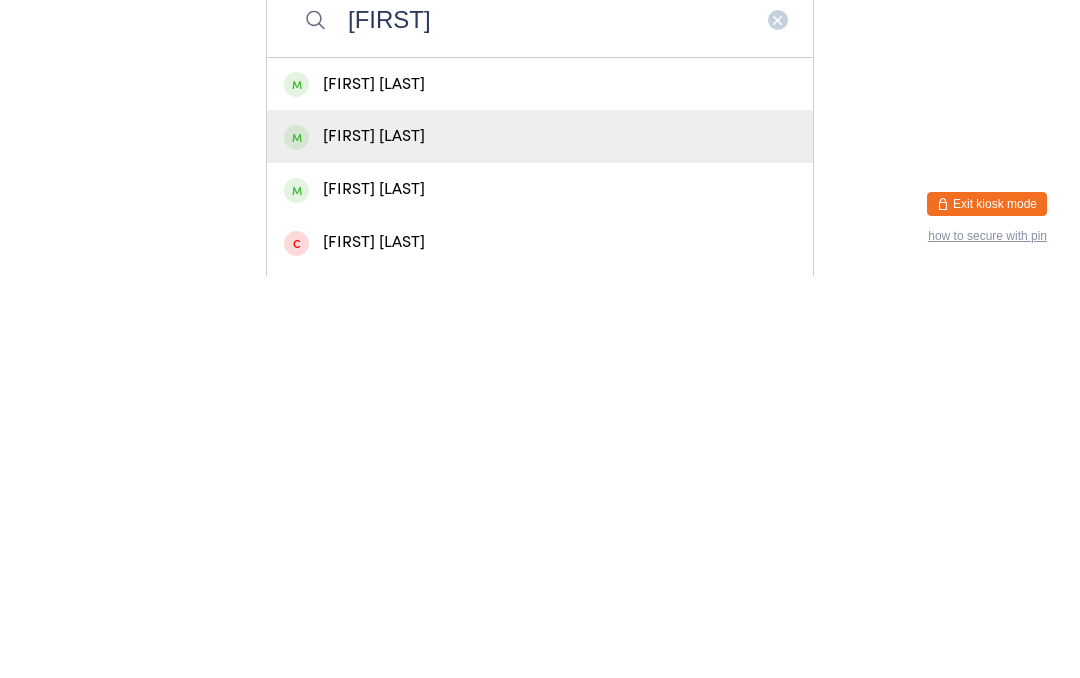 type on "Vicki" 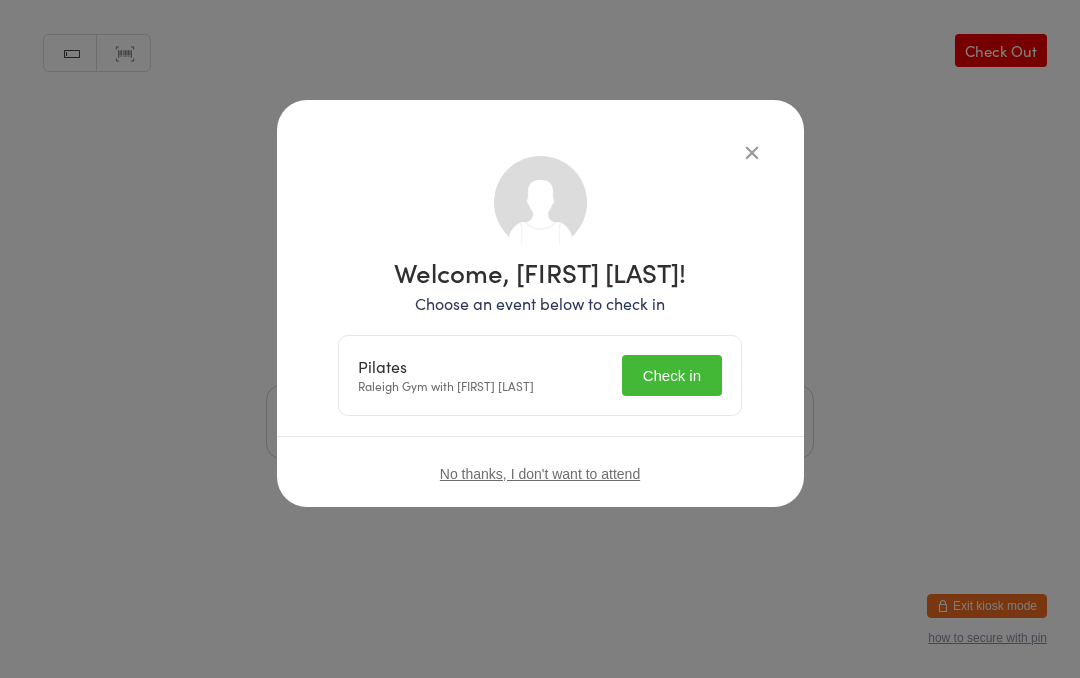 click on "Check in" at bounding box center [672, 375] 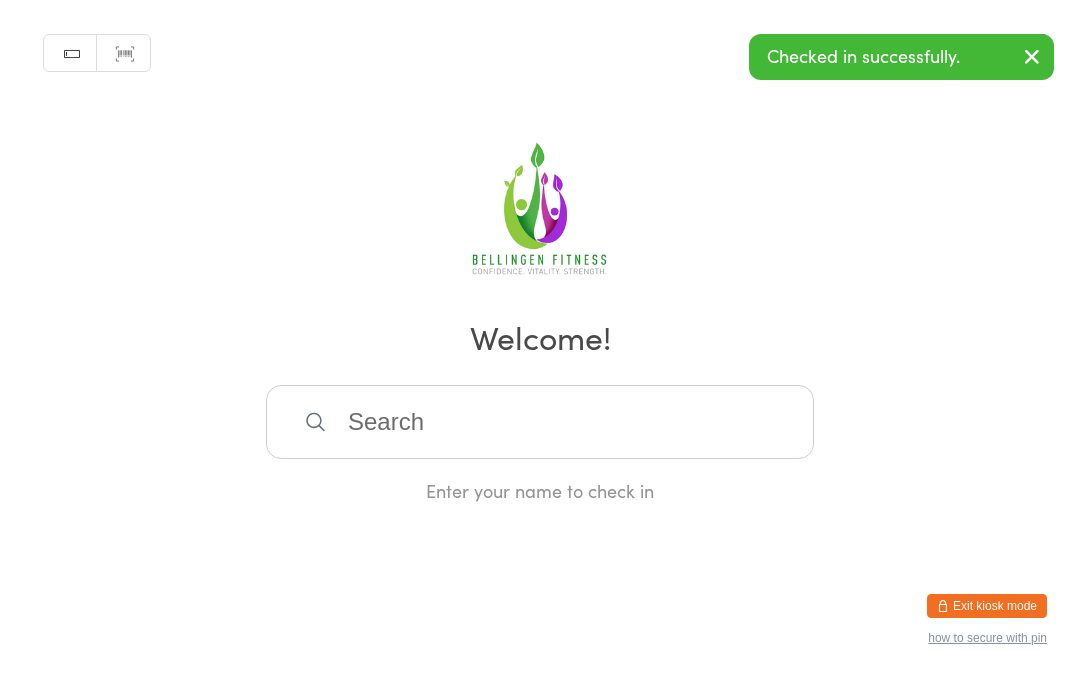 click at bounding box center [540, 422] 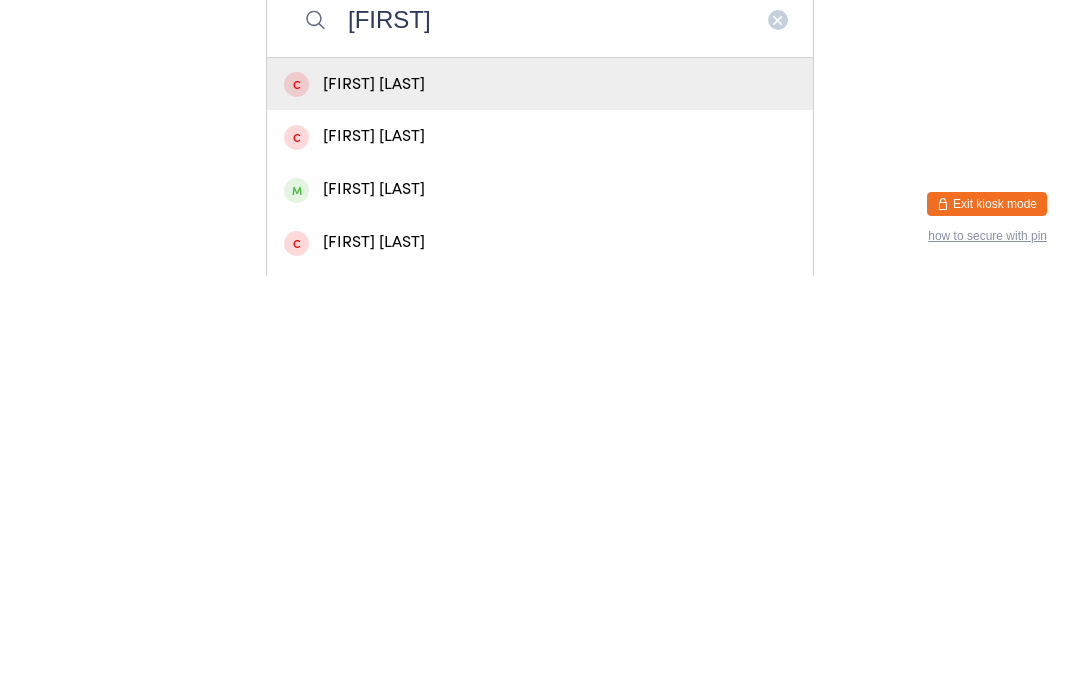 type on "Robert" 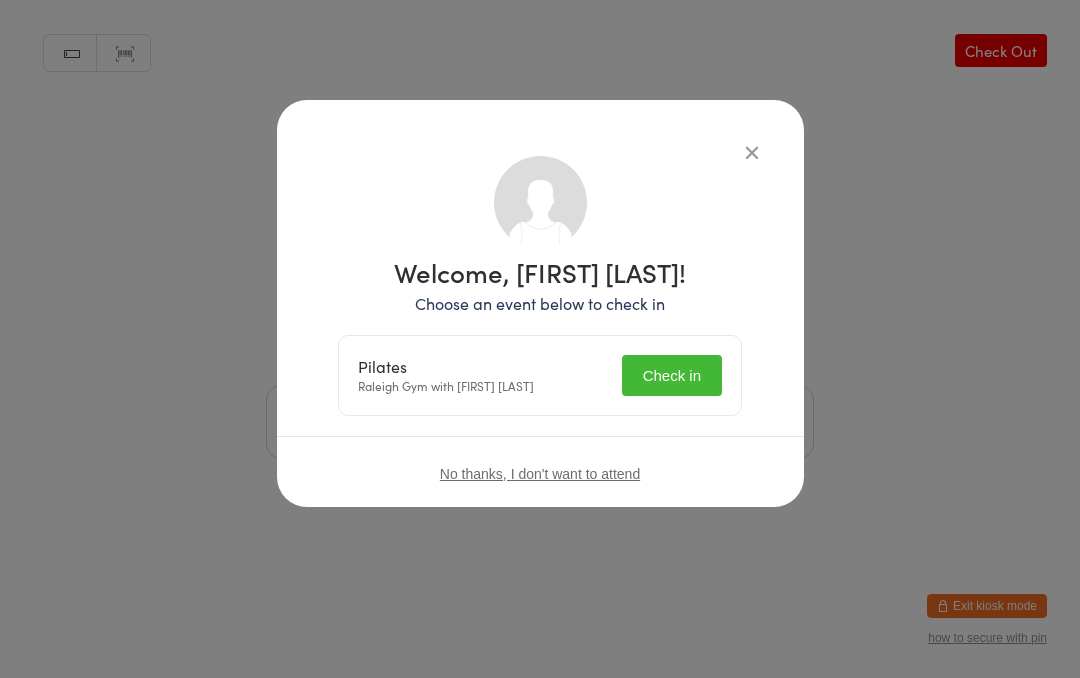 click on "Check in" at bounding box center [672, 375] 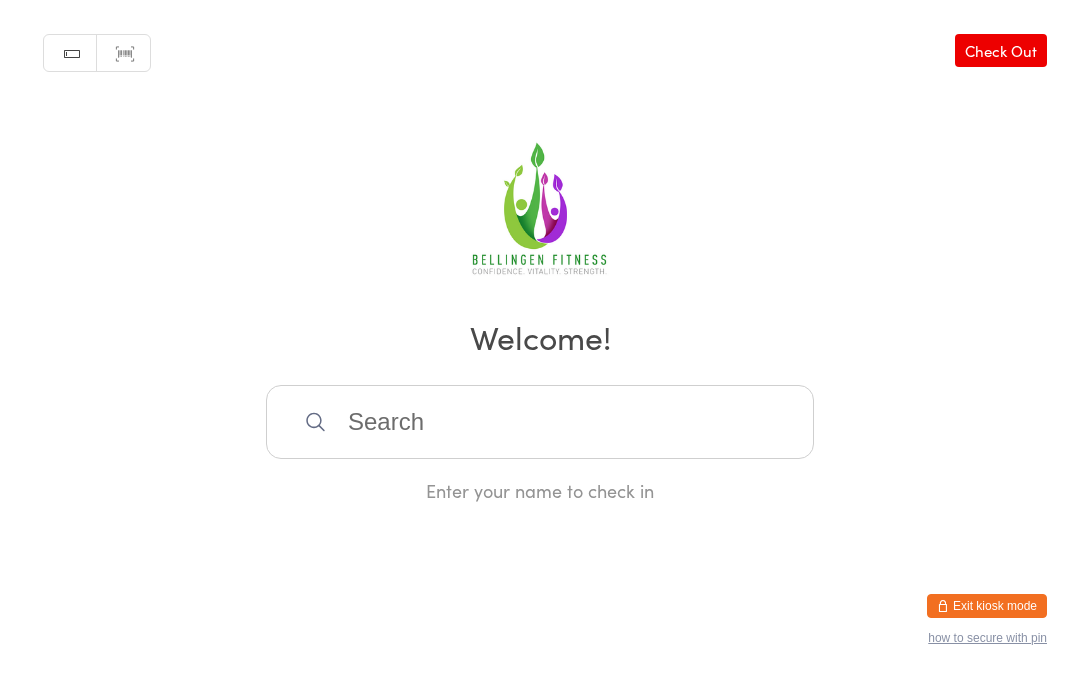 scroll, scrollTop: 0, scrollLeft: 0, axis: both 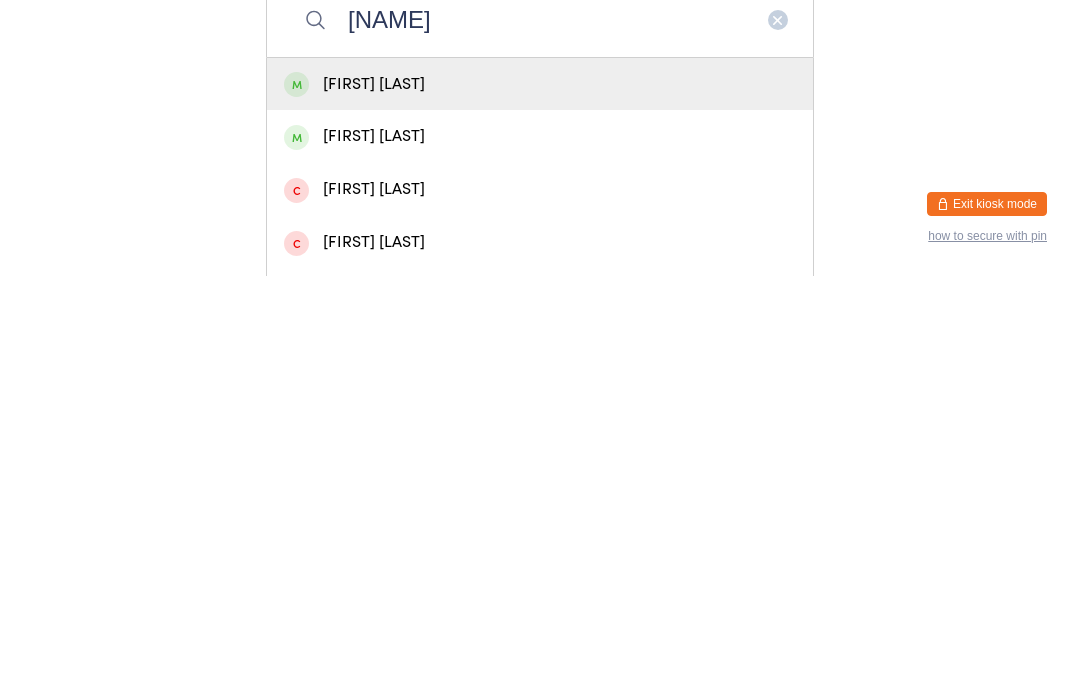 type on "[NAME]" 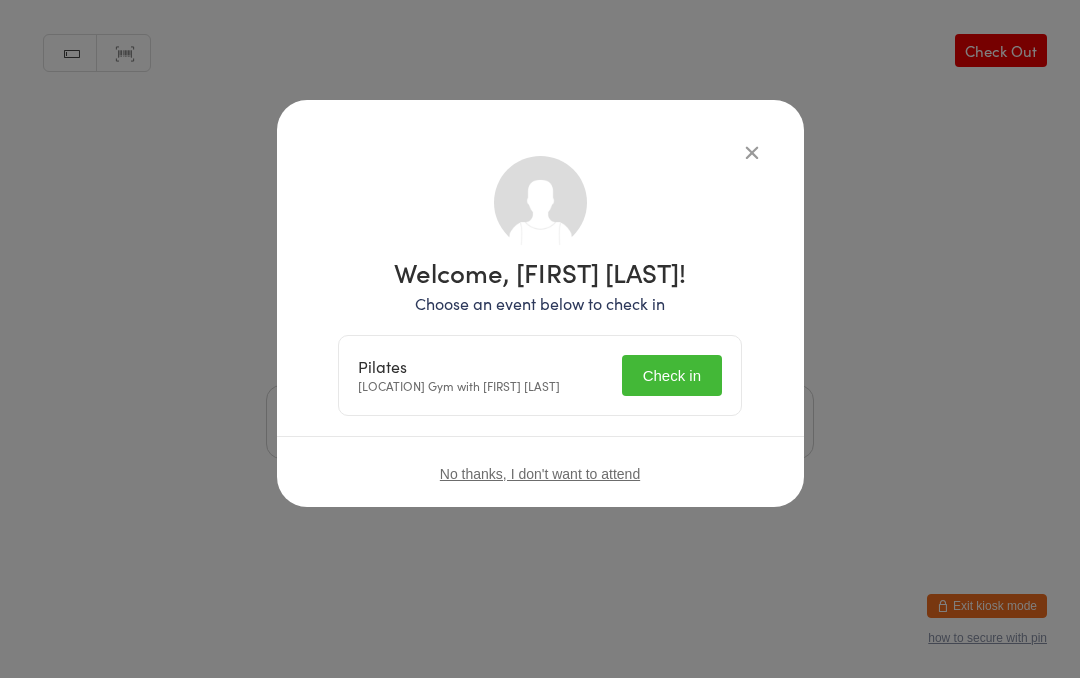 click on "Check in" at bounding box center [672, 375] 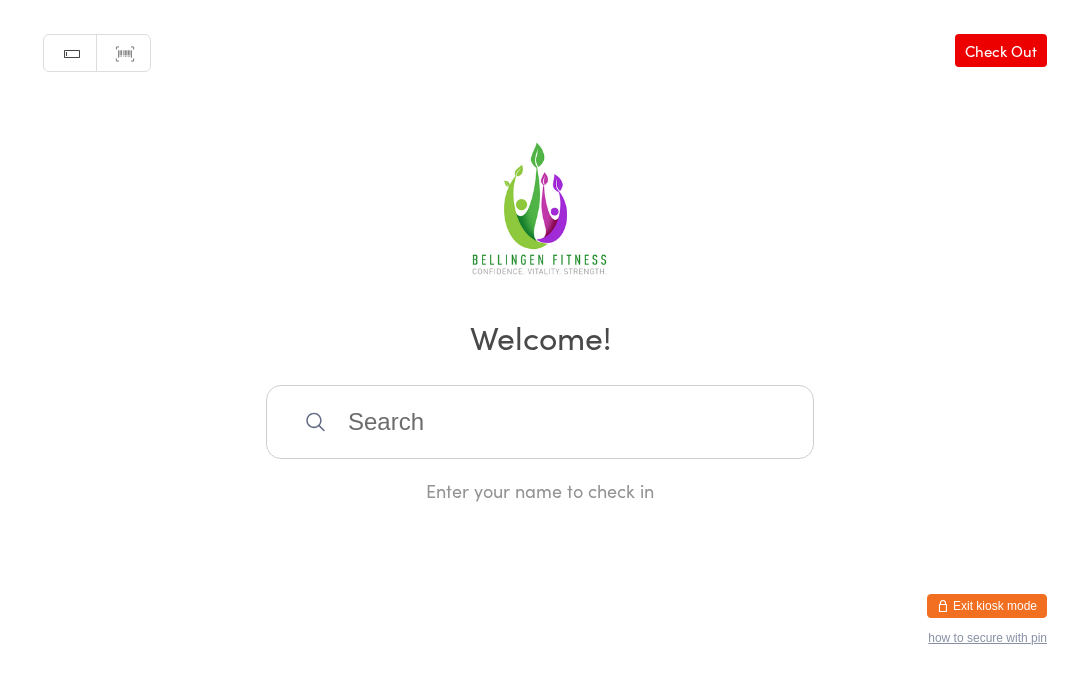 click at bounding box center [540, 422] 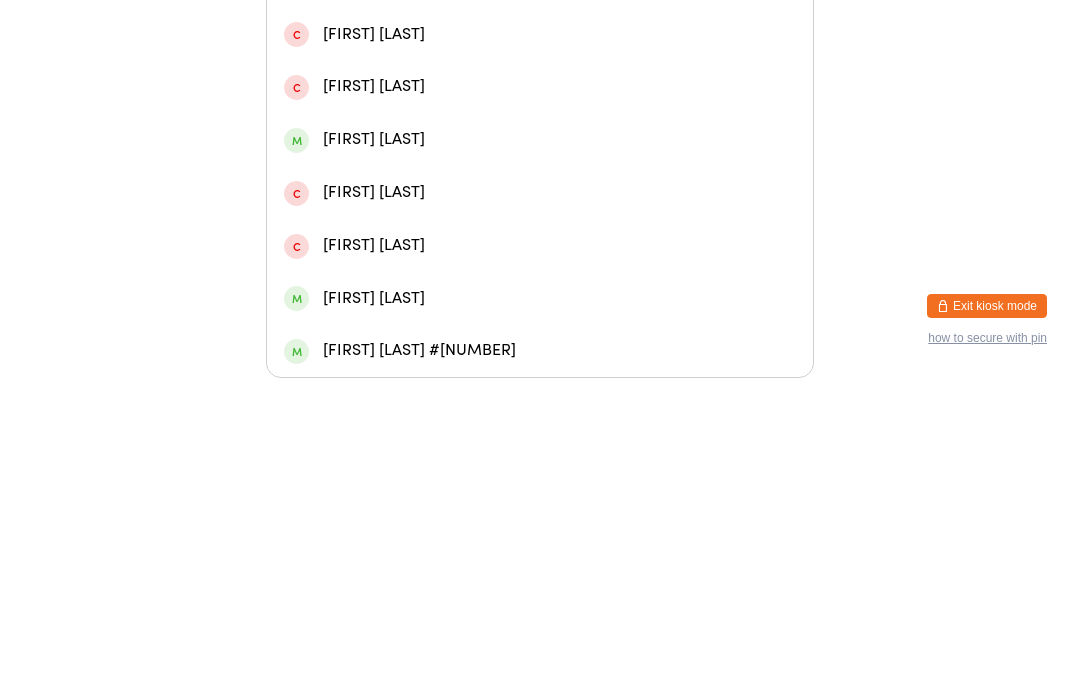 scroll, scrollTop: 606, scrollLeft: 0, axis: vertical 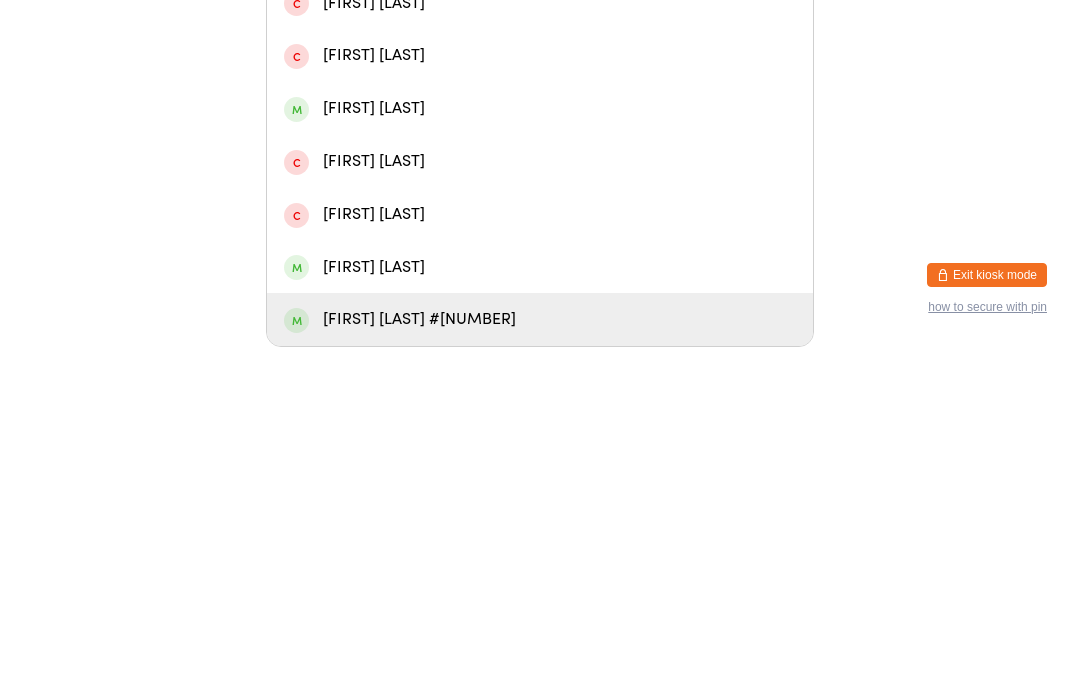 type on "Matt" 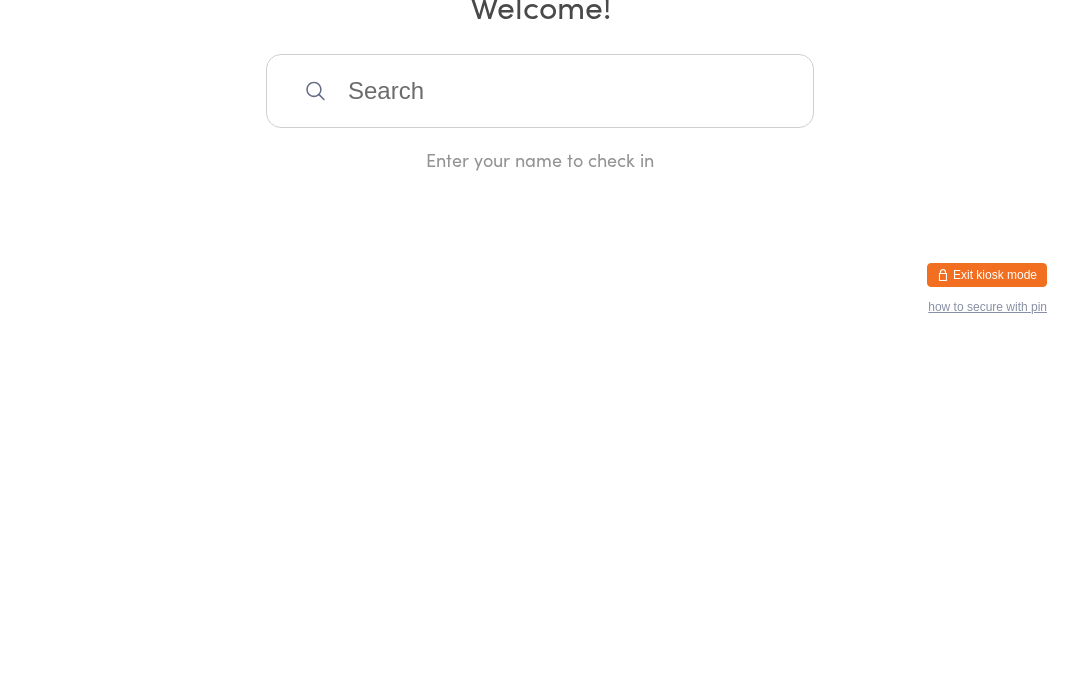scroll, scrollTop: 0, scrollLeft: 0, axis: both 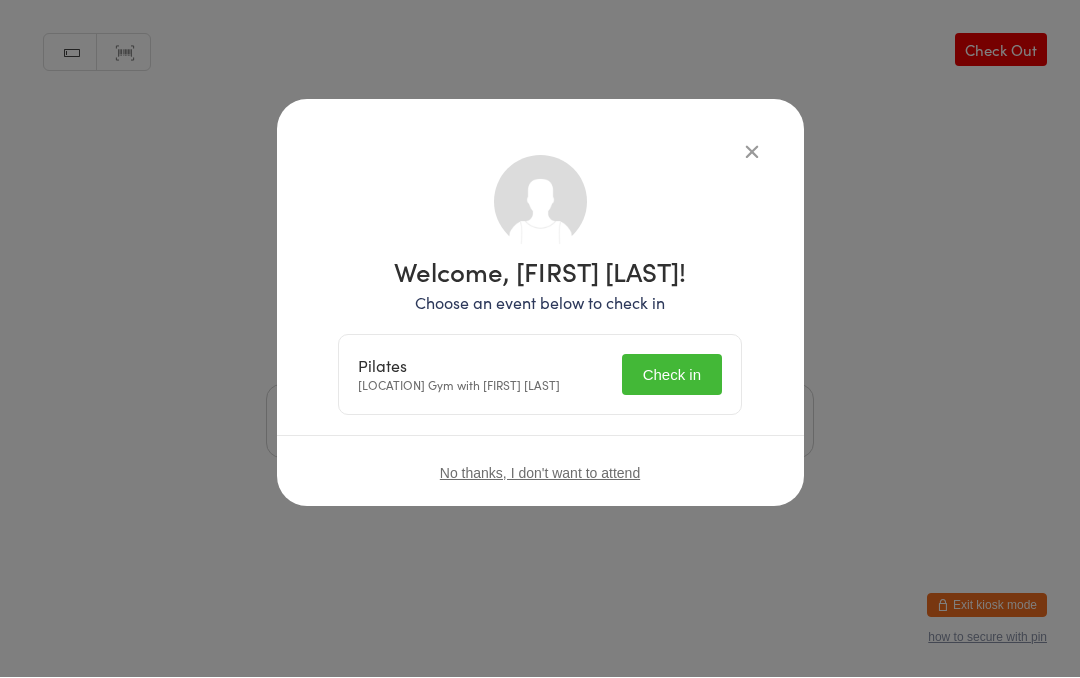 click on "Check in" at bounding box center (672, 375) 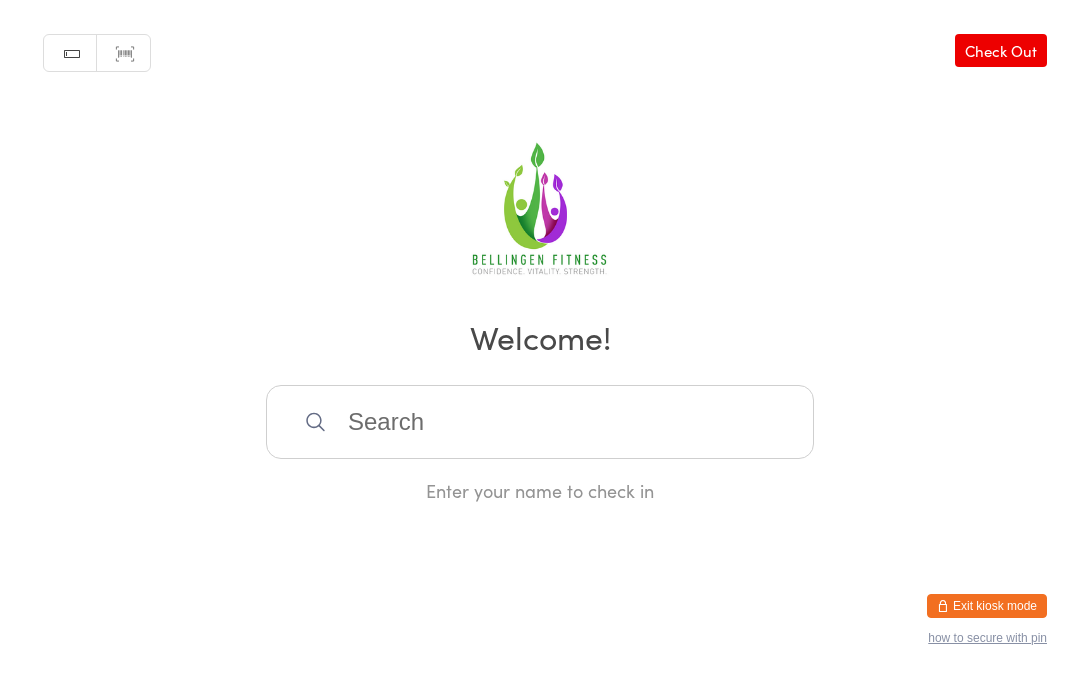 click at bounding box center (540, 422) 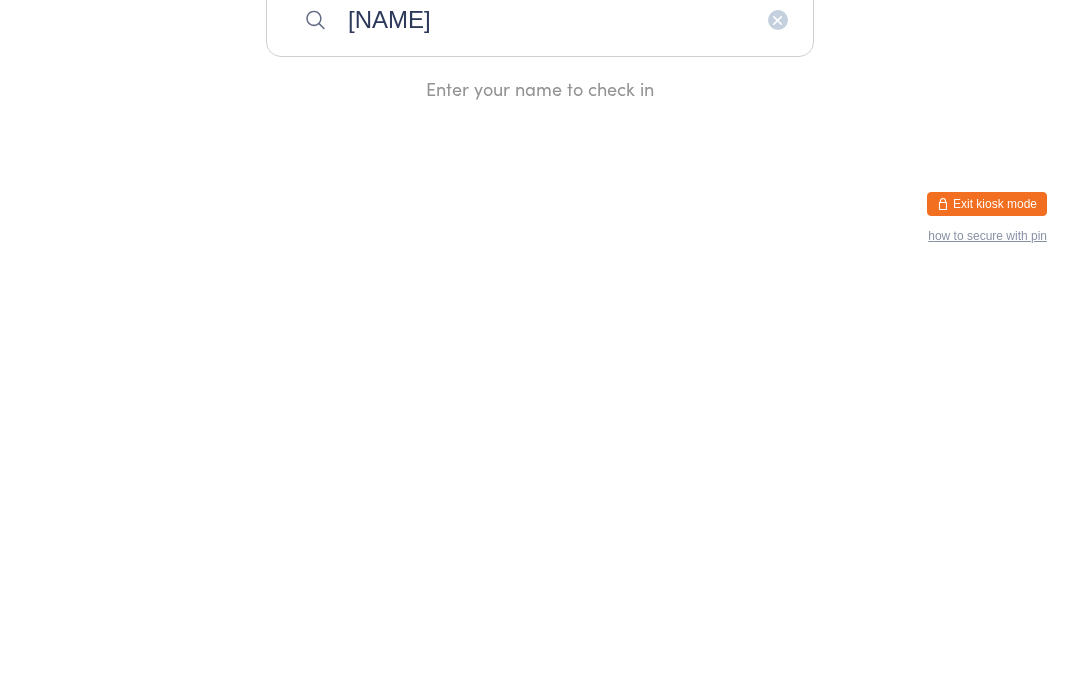 type on "[NAME]" 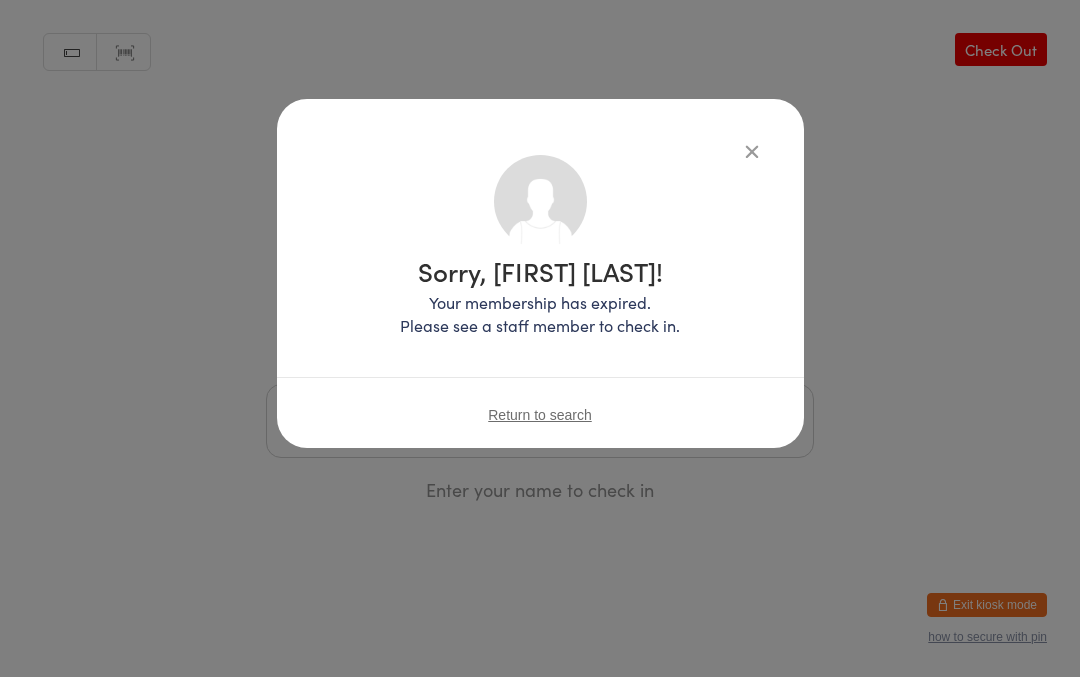 click on "Sorry, [FIRST] [LAST]! Your membership has expired. Please see a staff member to check in. Return to search" at bounding box center [540, 274] 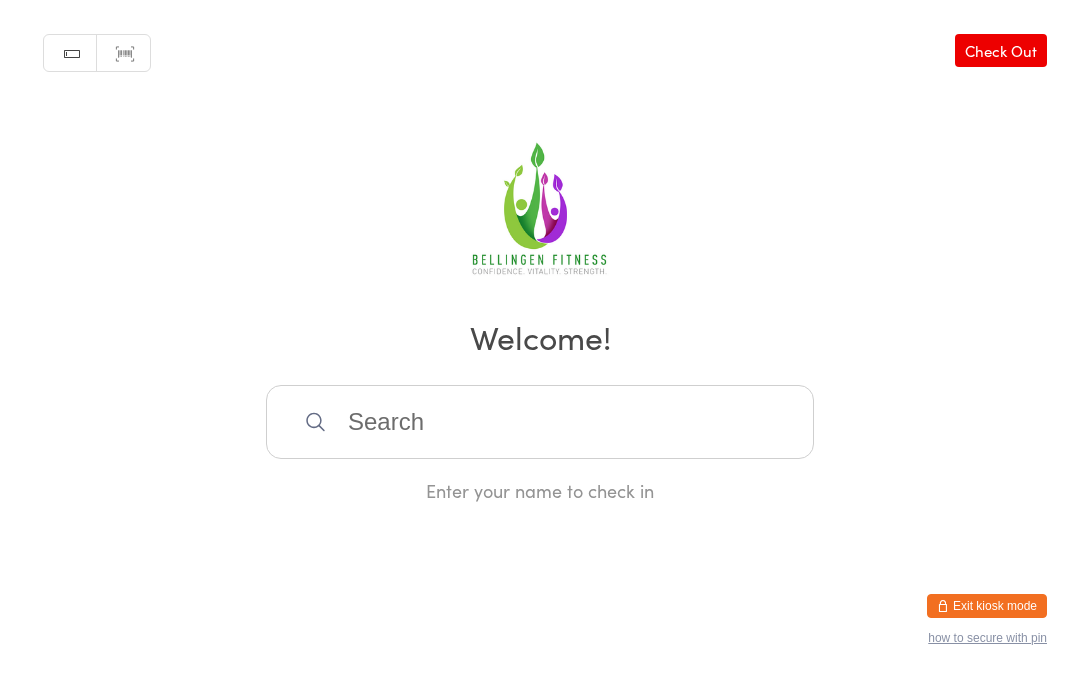 click at bounding box center (540, 422) 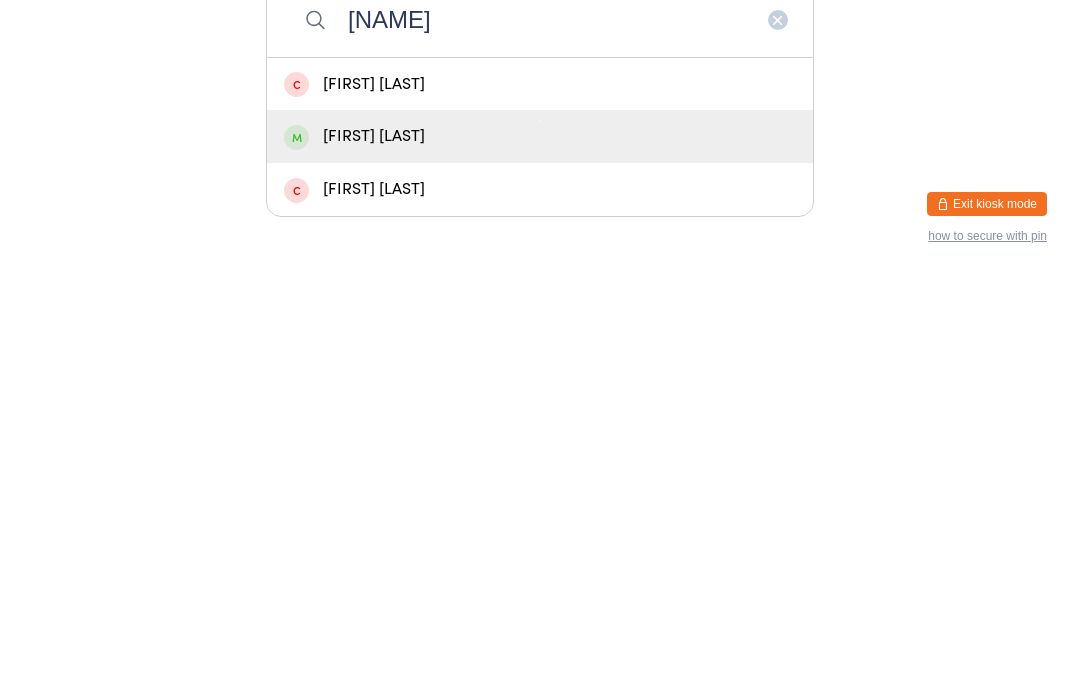 type on "[NAME]" 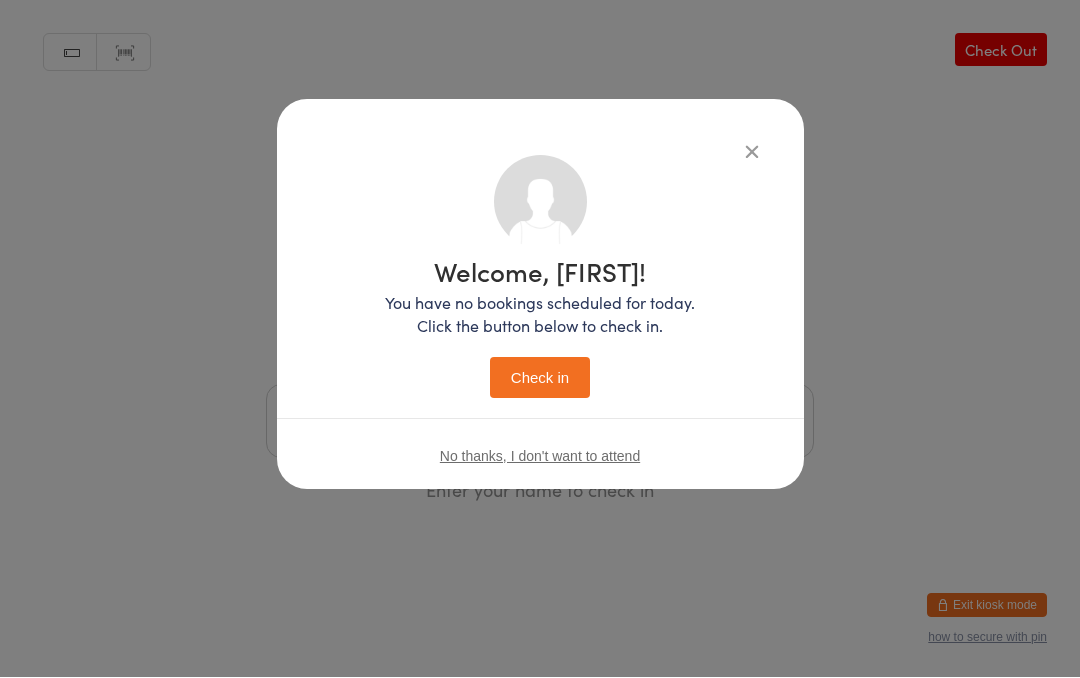 click on "Check in" at bounding box center (540, 378) 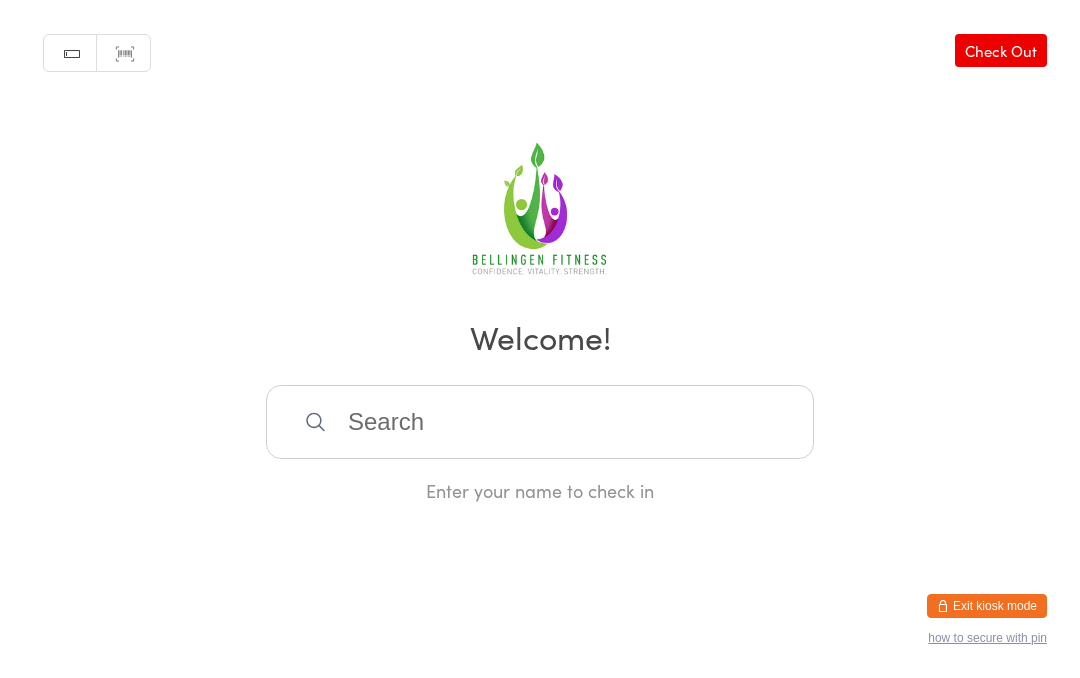 click at bounding box center (540, 422) 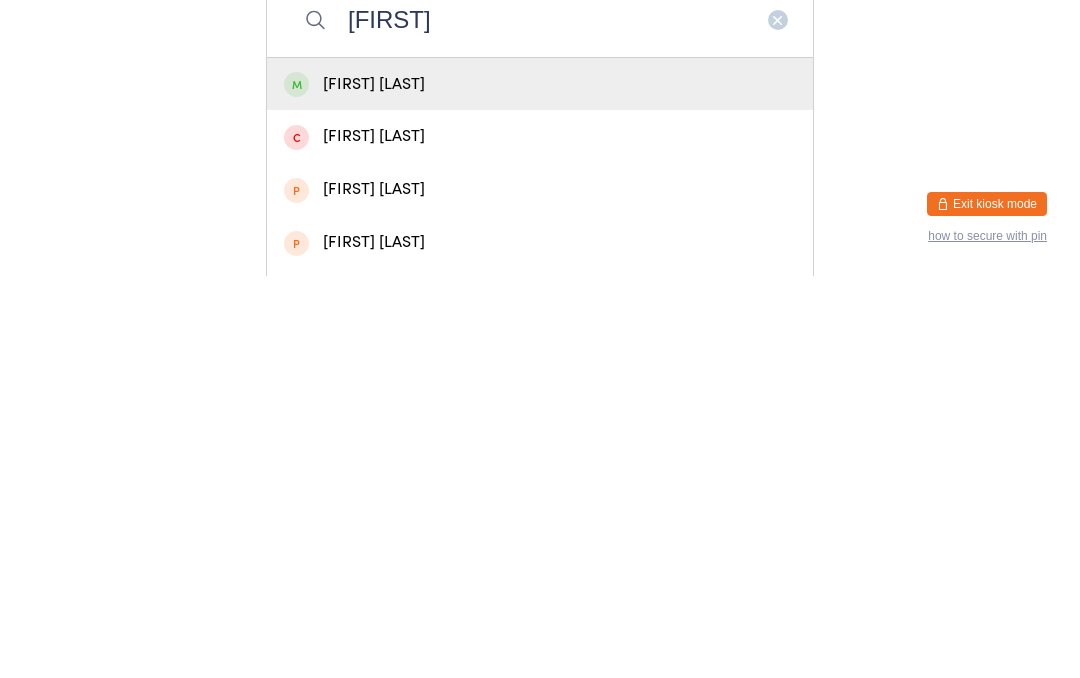 type on "[FIRST]" 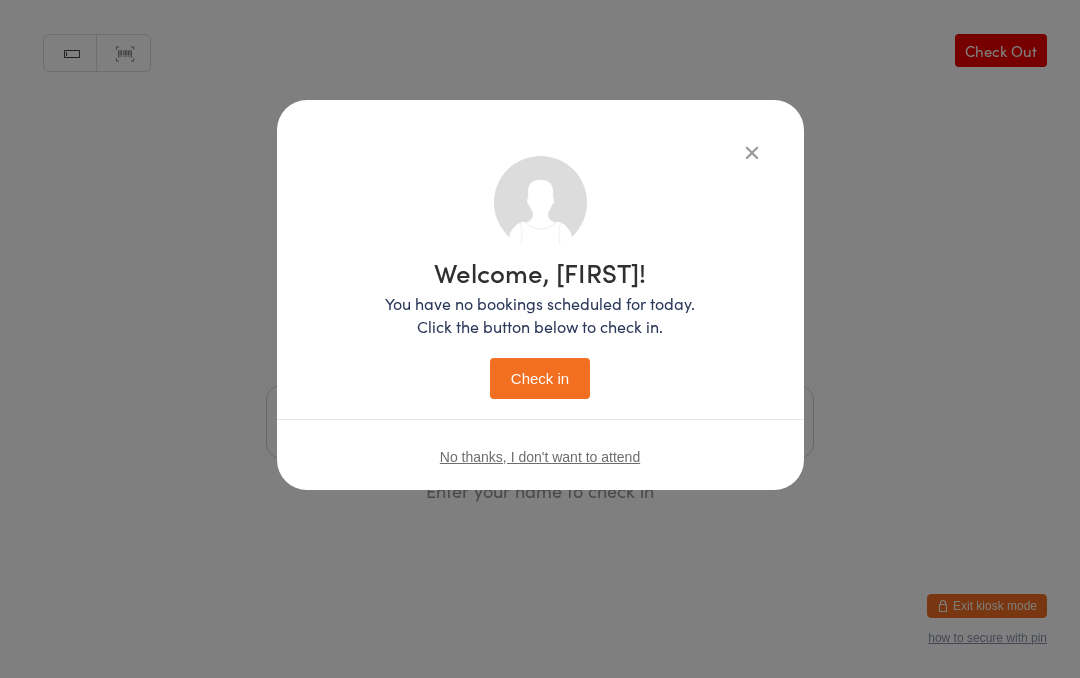 click on "Check in" at bounding box center [540, 378] 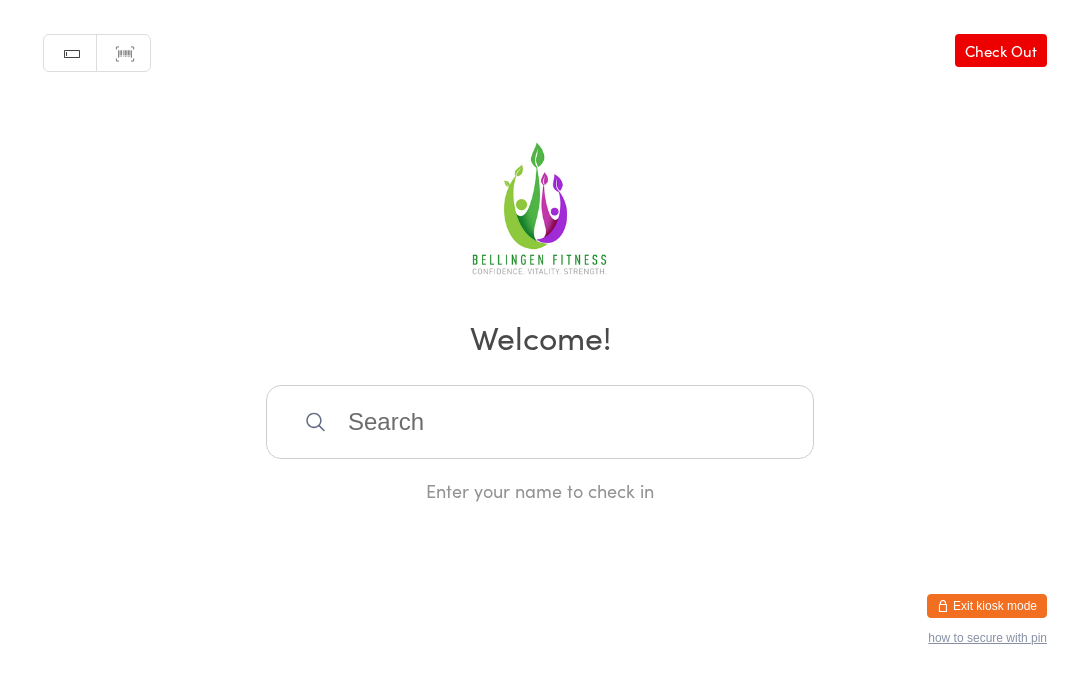 click at bounding box center [540, 422] 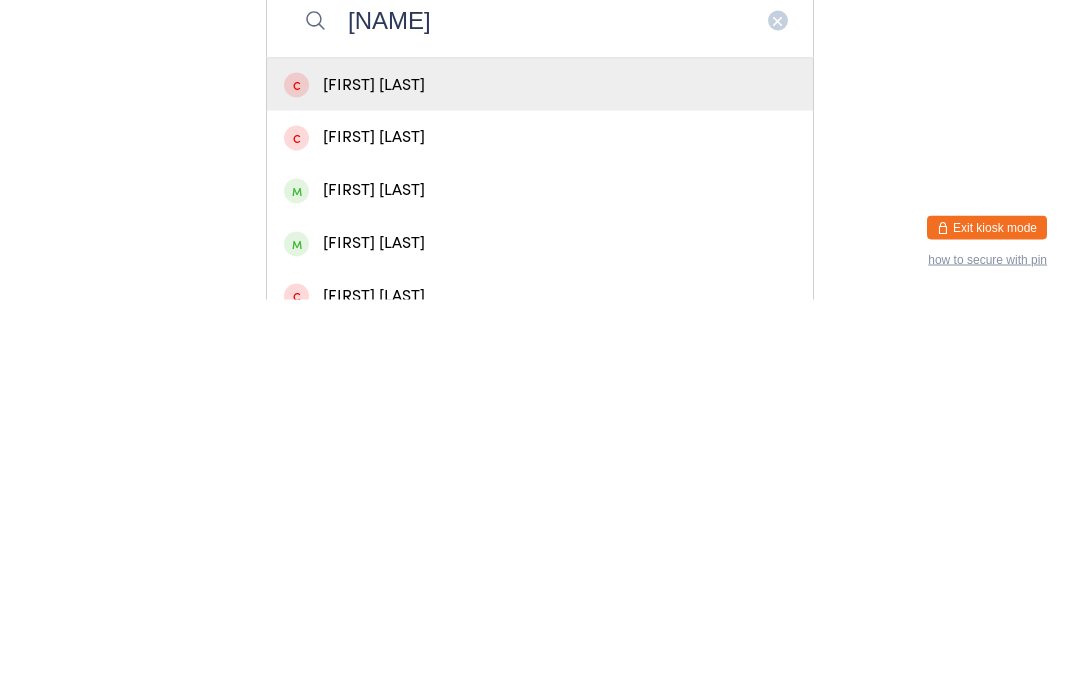 scroll, scrollTop: 24, scrollLeft: 0, axis: vertical 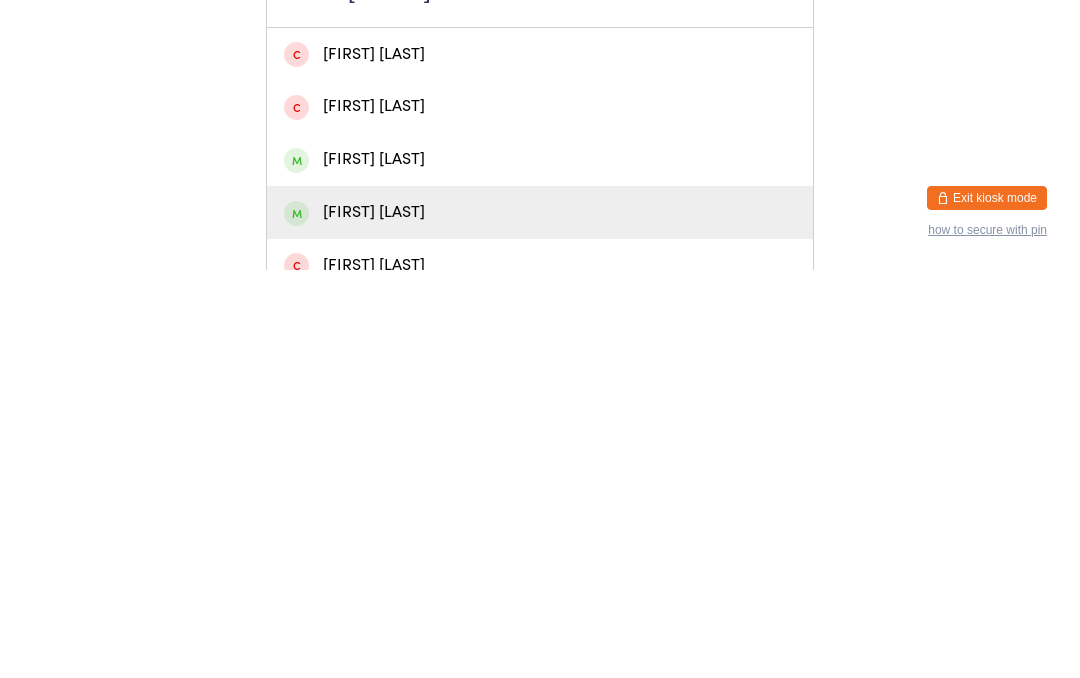 type on "[NAME]" 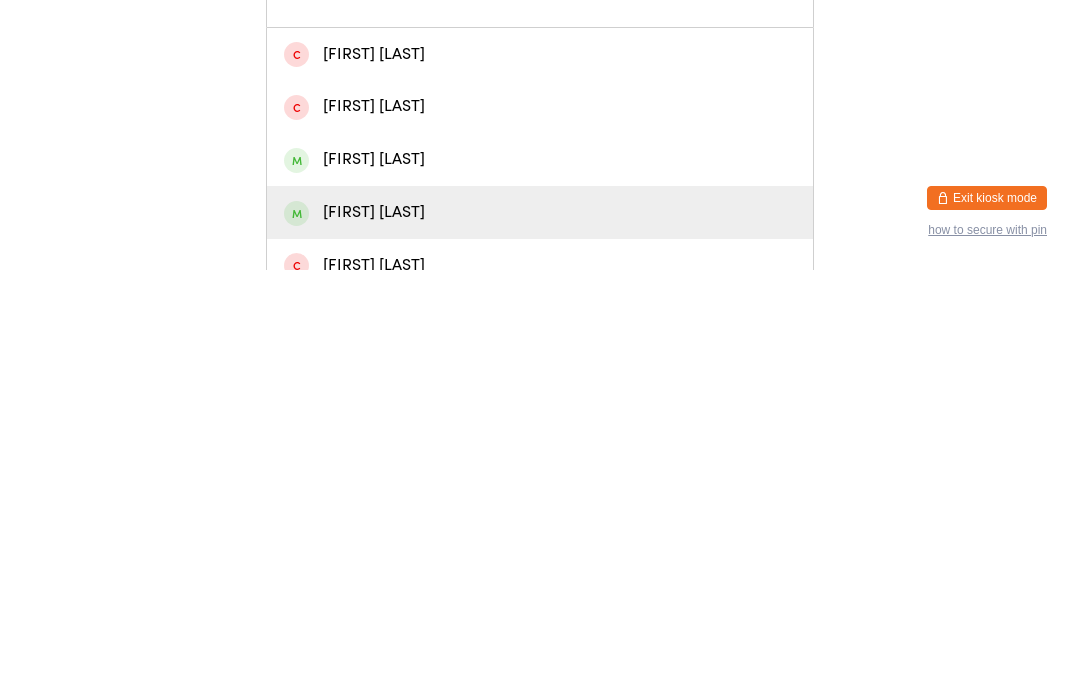 scroll, scrollTop: 0, scrollLeft: 0, axis: both 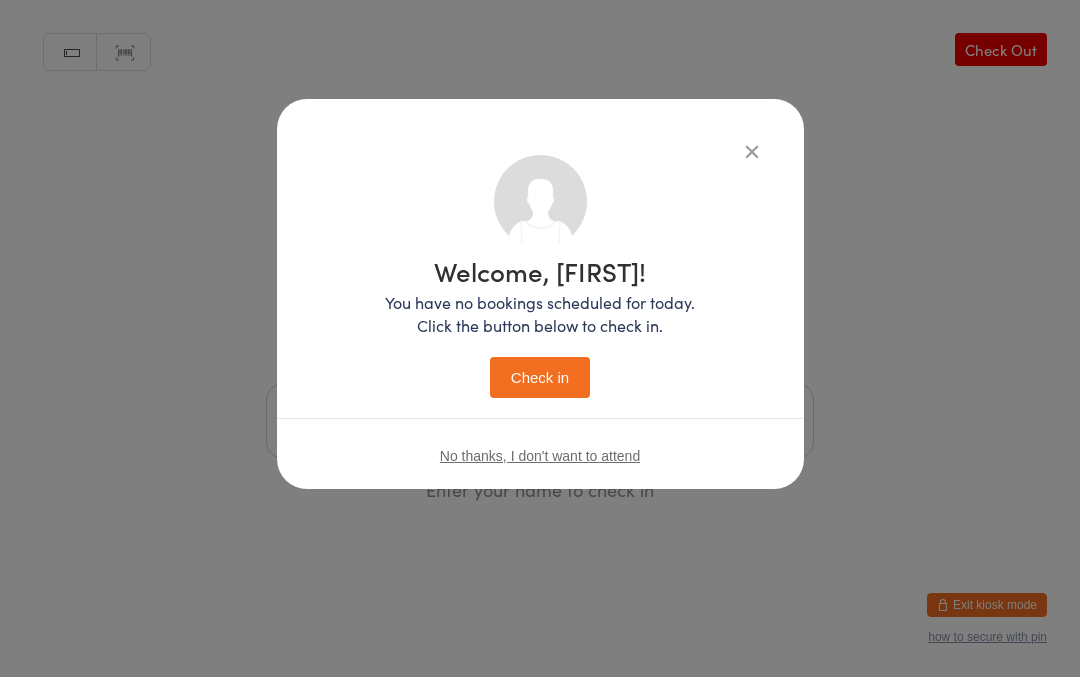 click on "Check in" at bounding box center [540, 378] 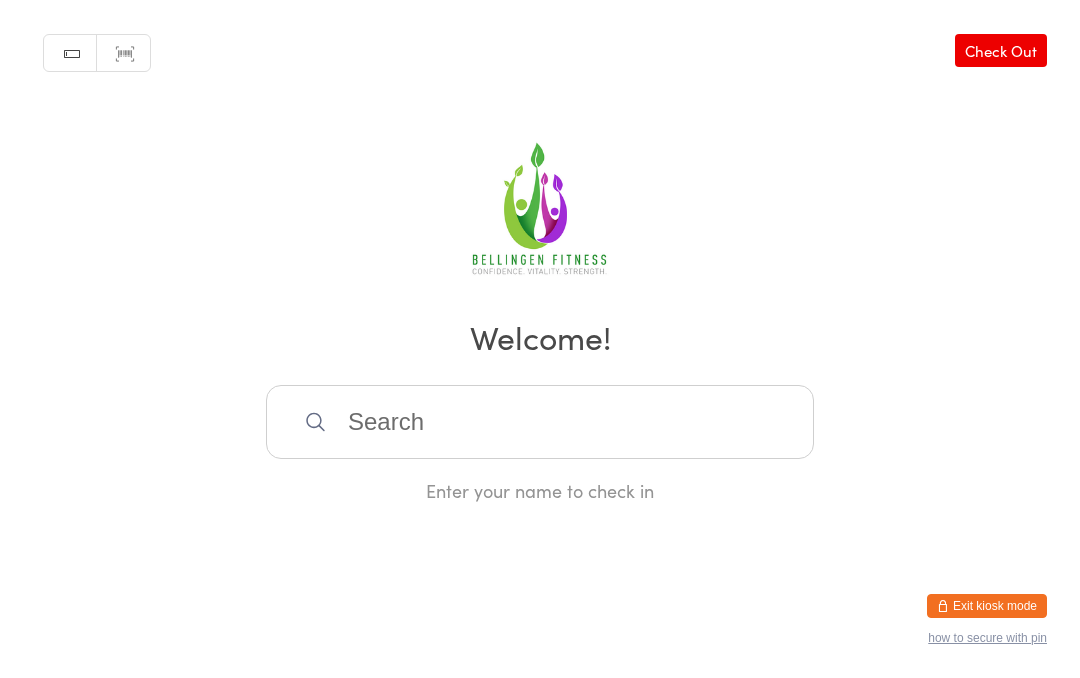 click at bounding box center [540, 422] 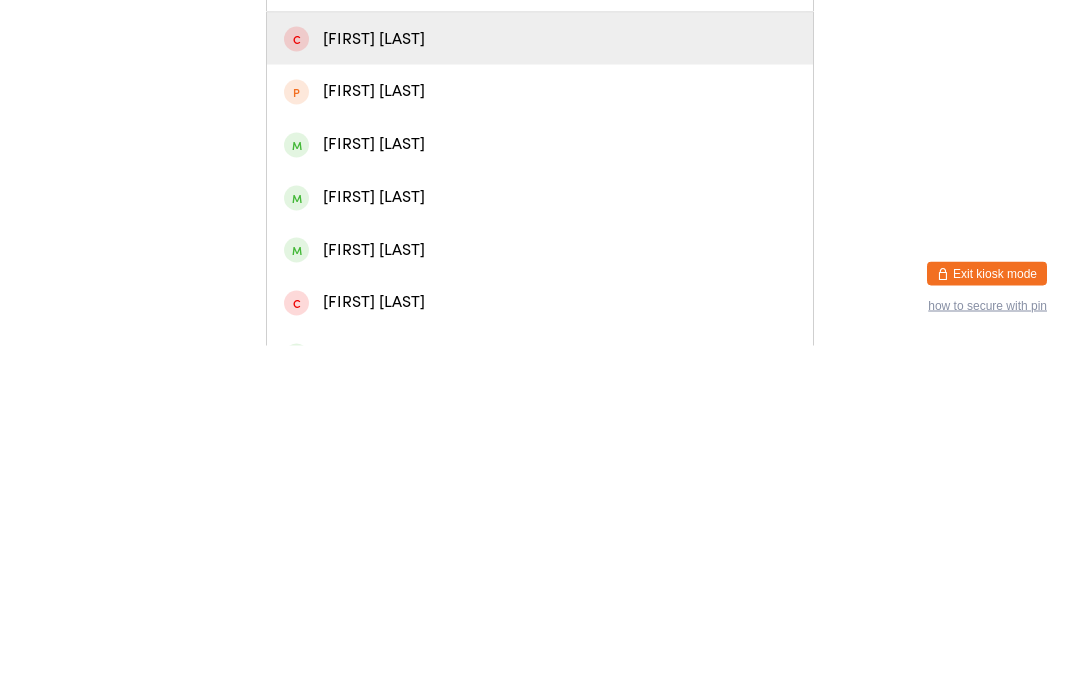 scroll, scrollTop: 215, scrollLeft: 0, axis: vertical 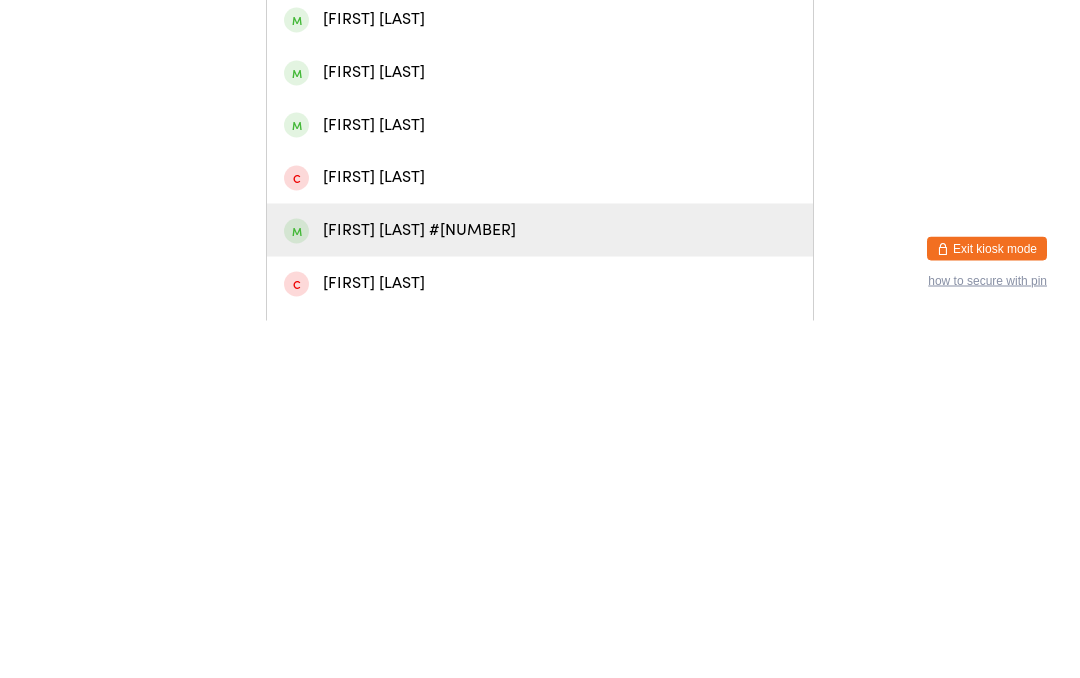 type on "[FIRST] [LAST]" 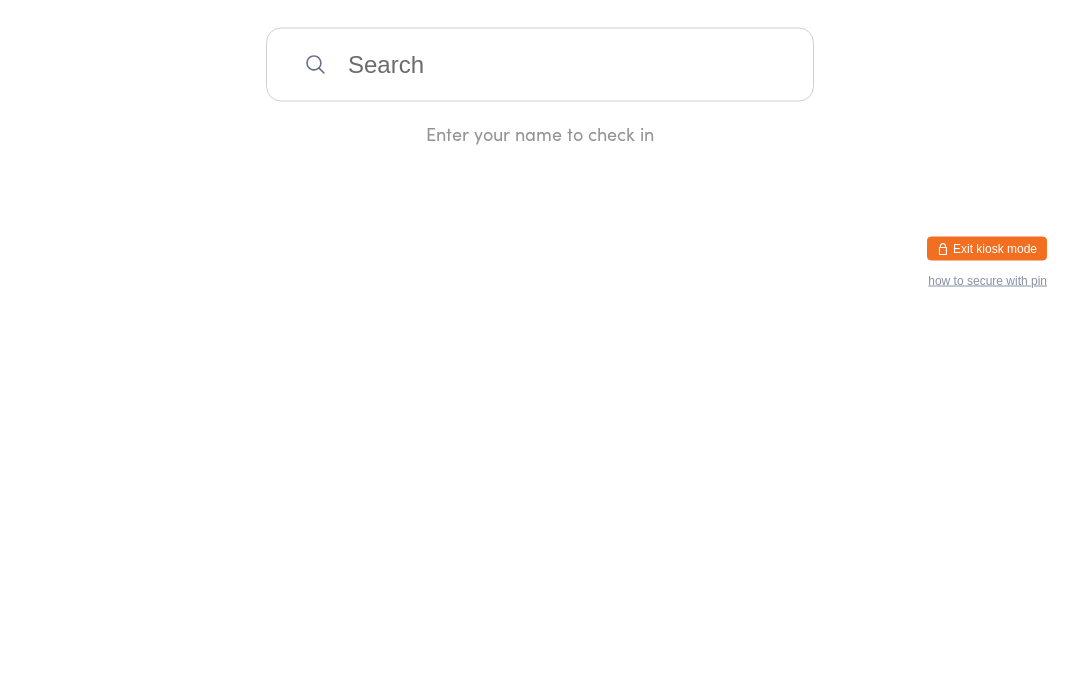 scroll, scrollTop: 0, scrollLeft: 0, axis: both 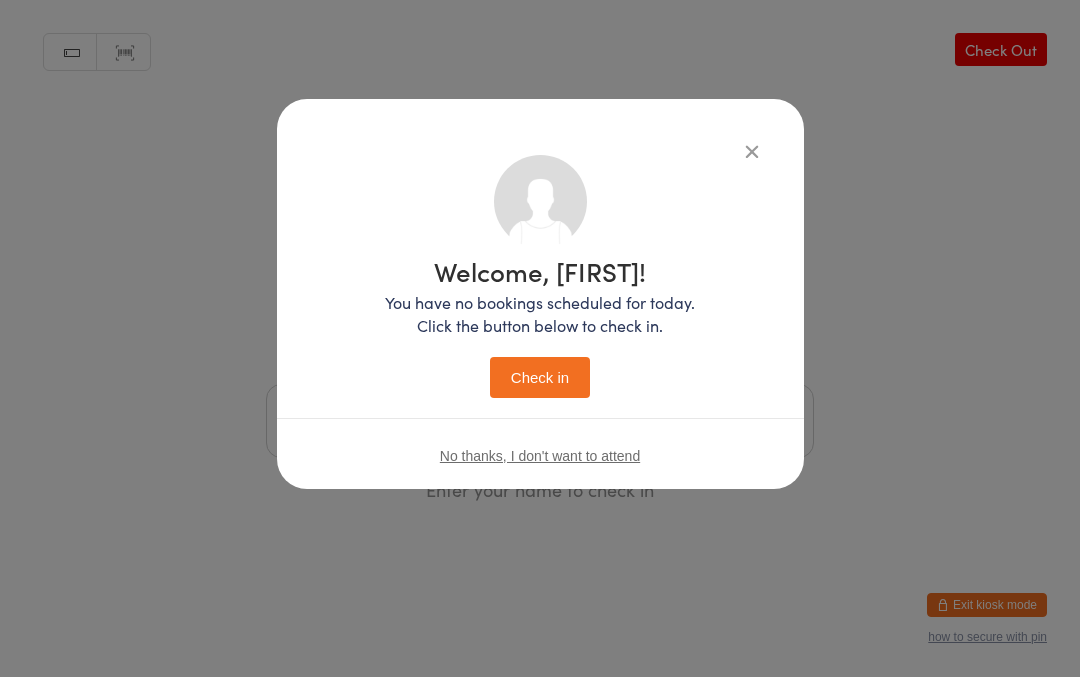 click on "Check in" at bounding box center (540, 378) 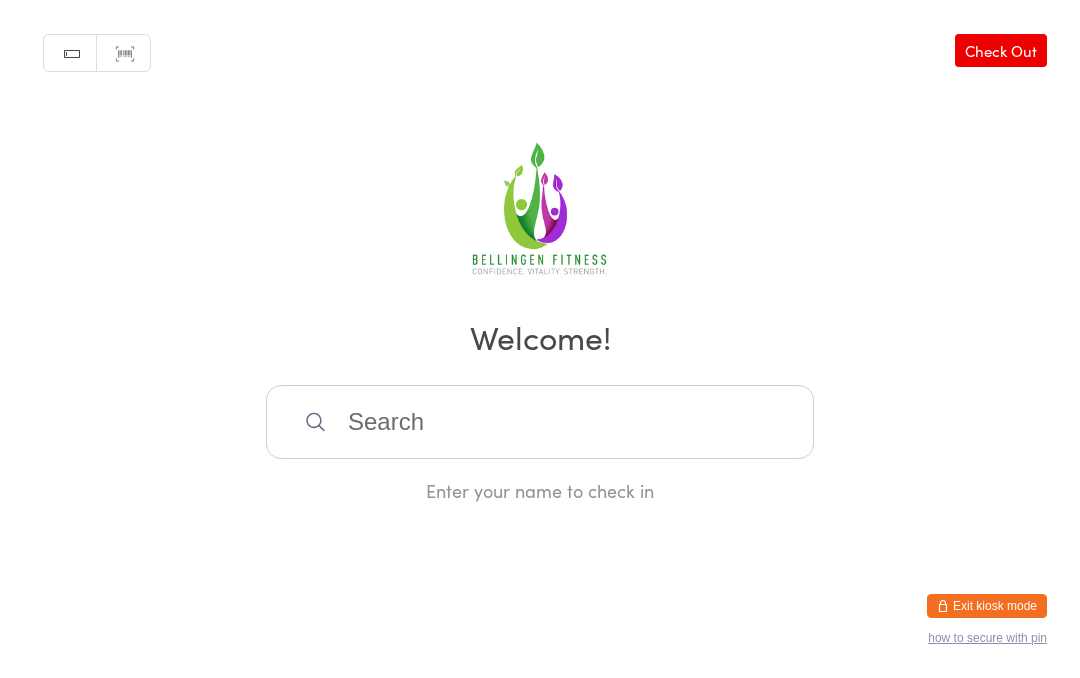 click at bounding box center [540, 422] 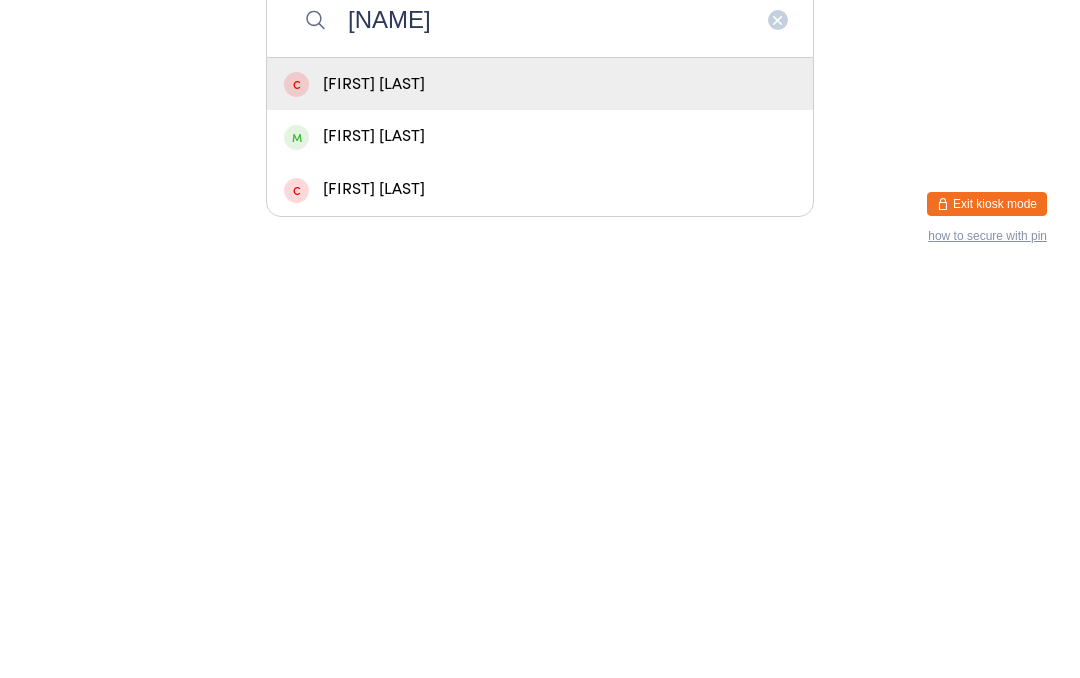 type on "[NAME]" 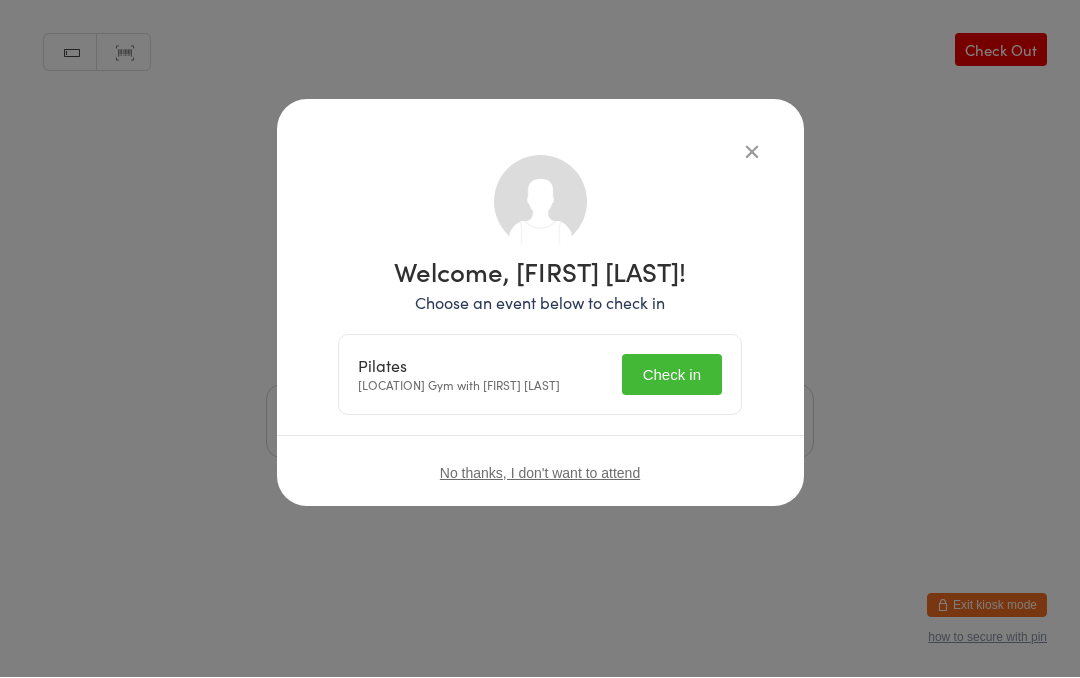 click on "Check in" at bounding box center (672, 375) 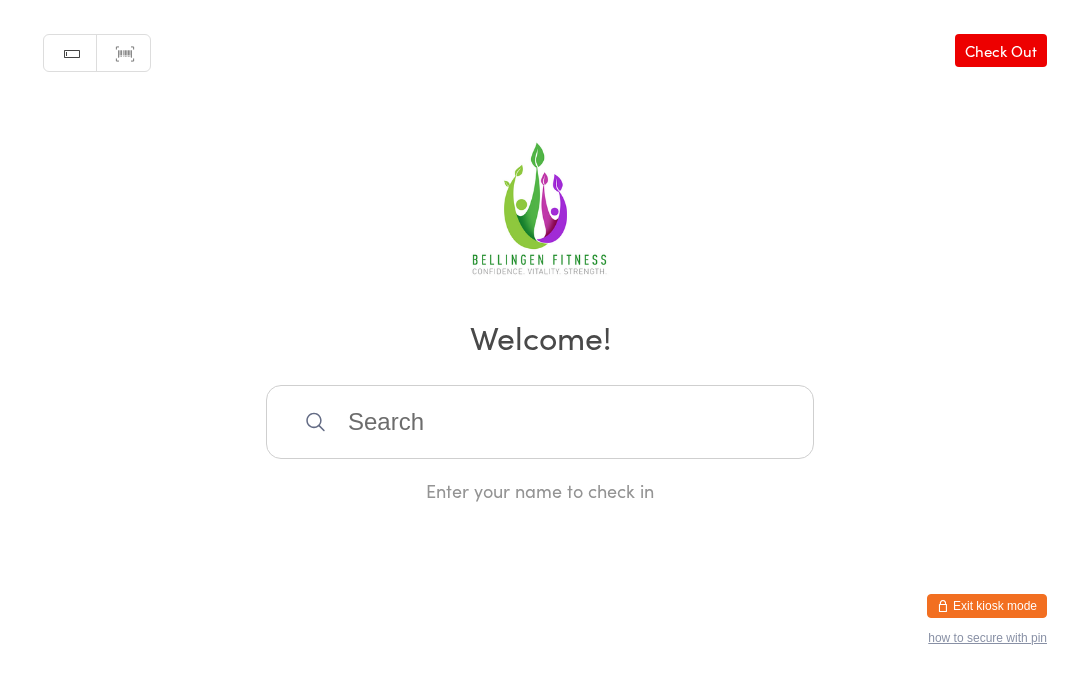 click at bounding box center [540, 422] 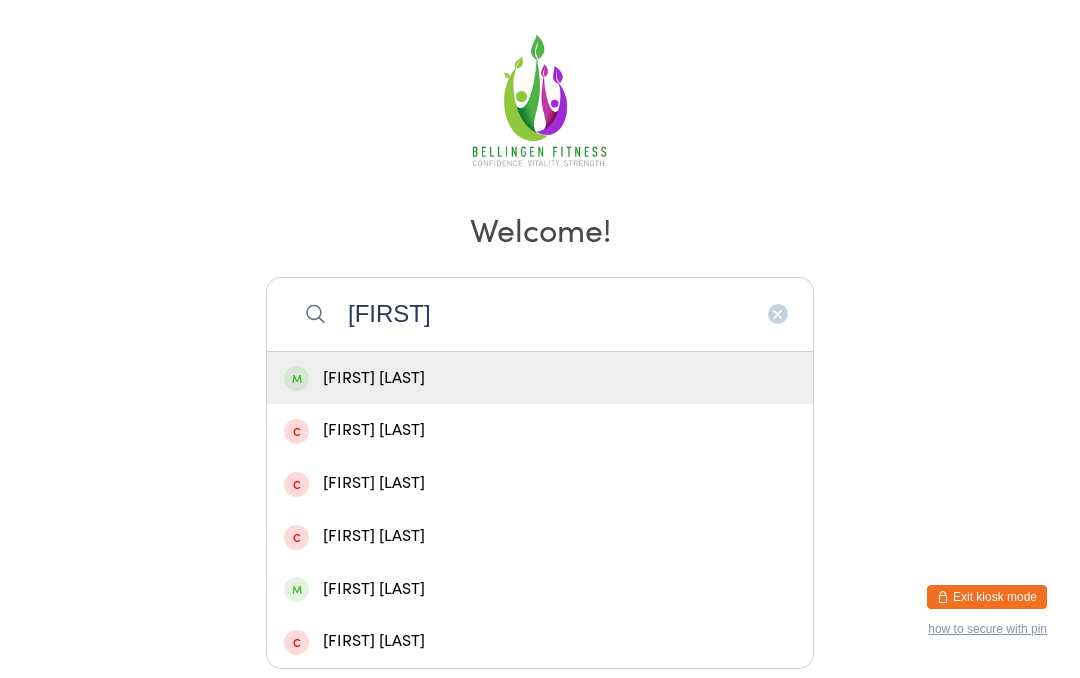scroll, scrollTop: 123, scrollLeft: 0, axis: vertical 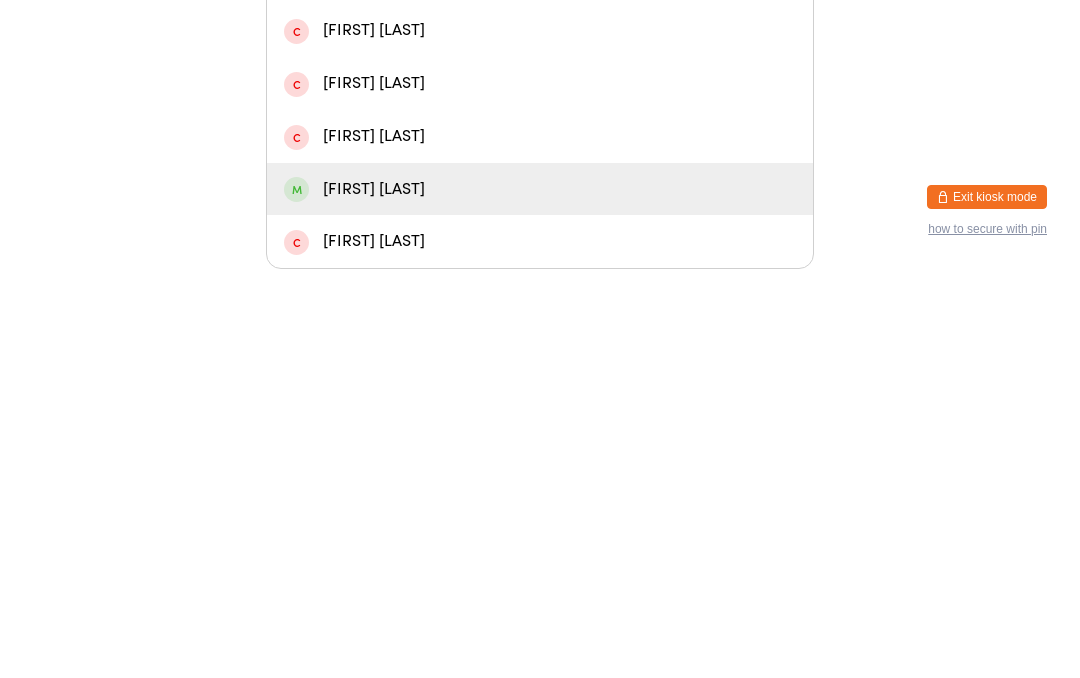 type on "[FIRST]" 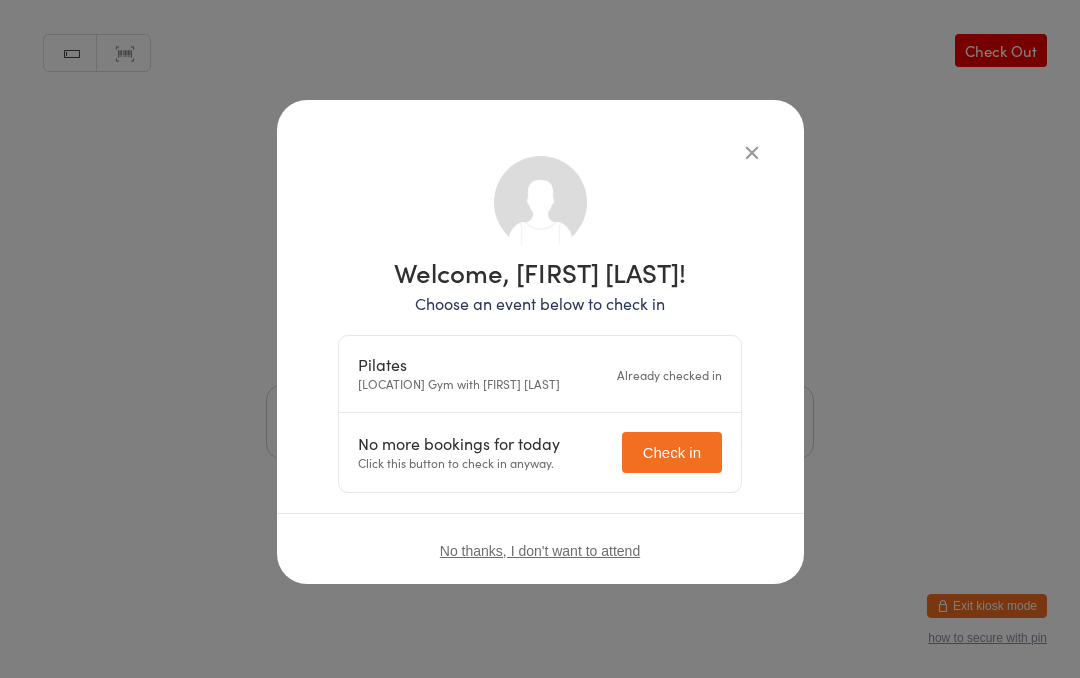 click on "No more bookings for today Click this button to check in anyway. Check in" at bounding box center [540, 452] 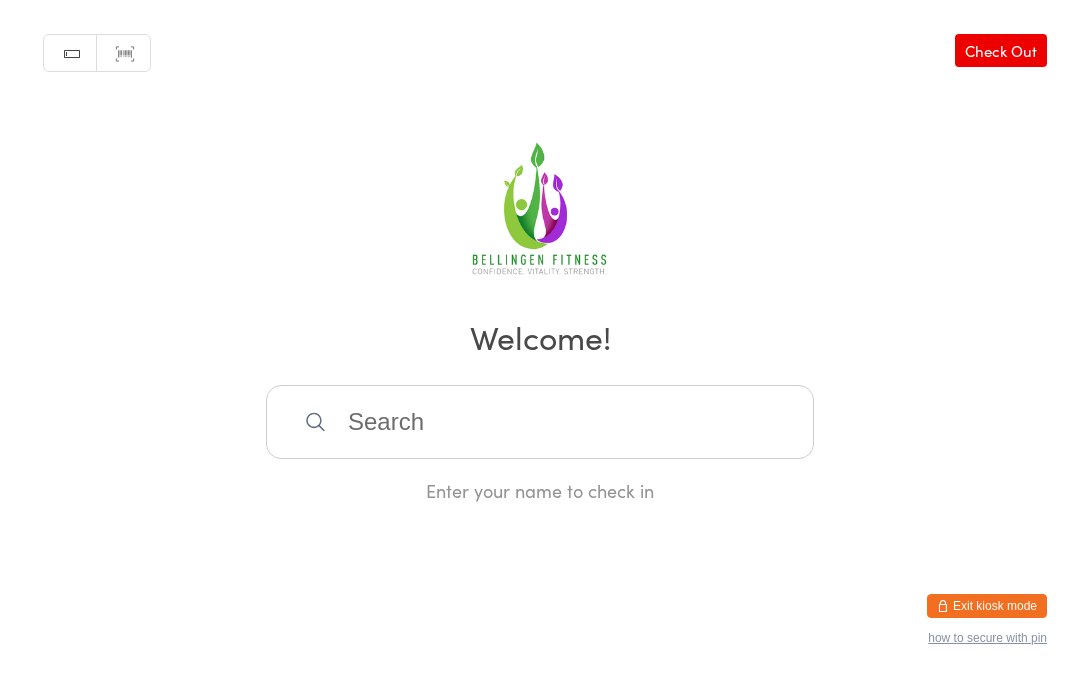 click at bounding box center (540, 422) 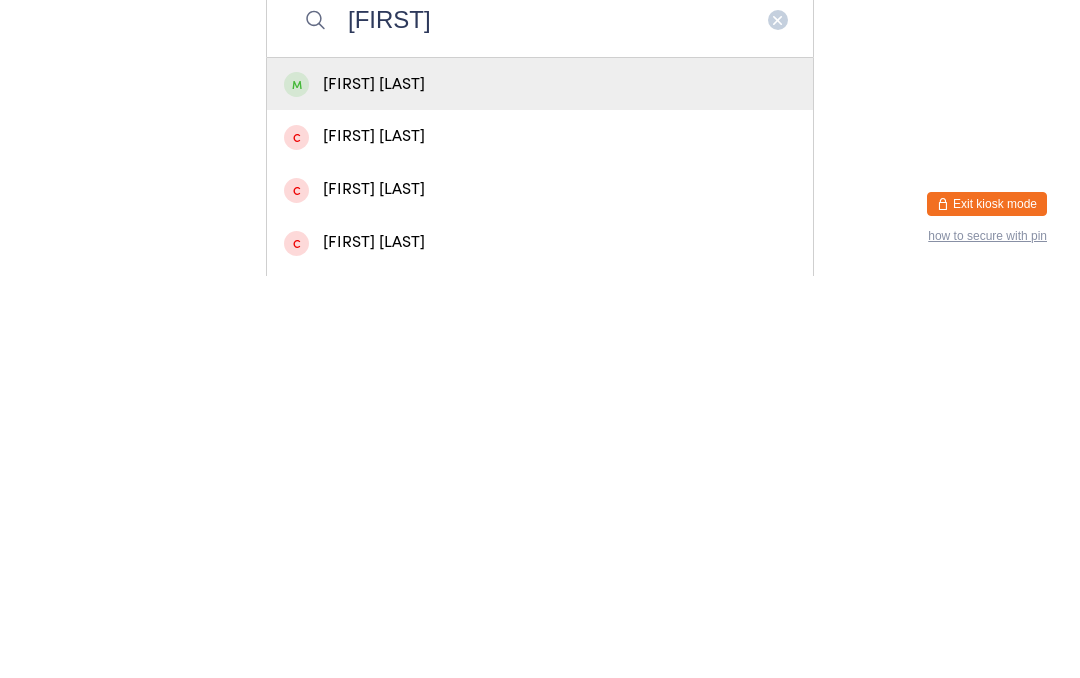 type on "[FIRST]" 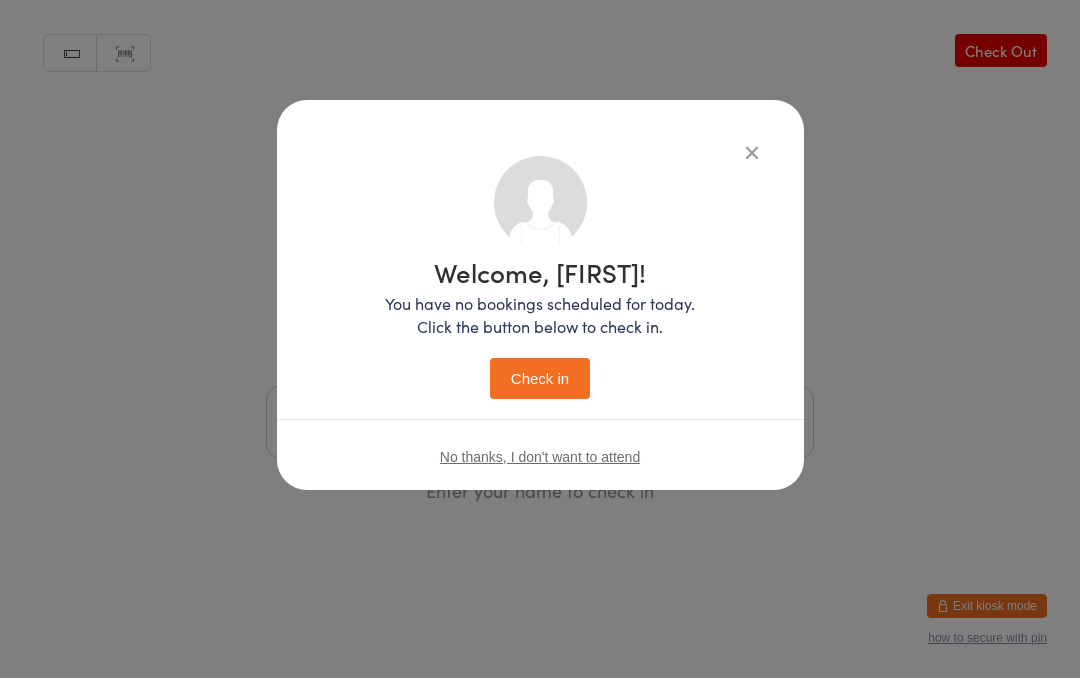 click on "Check in" at bounding box center (540, 378) 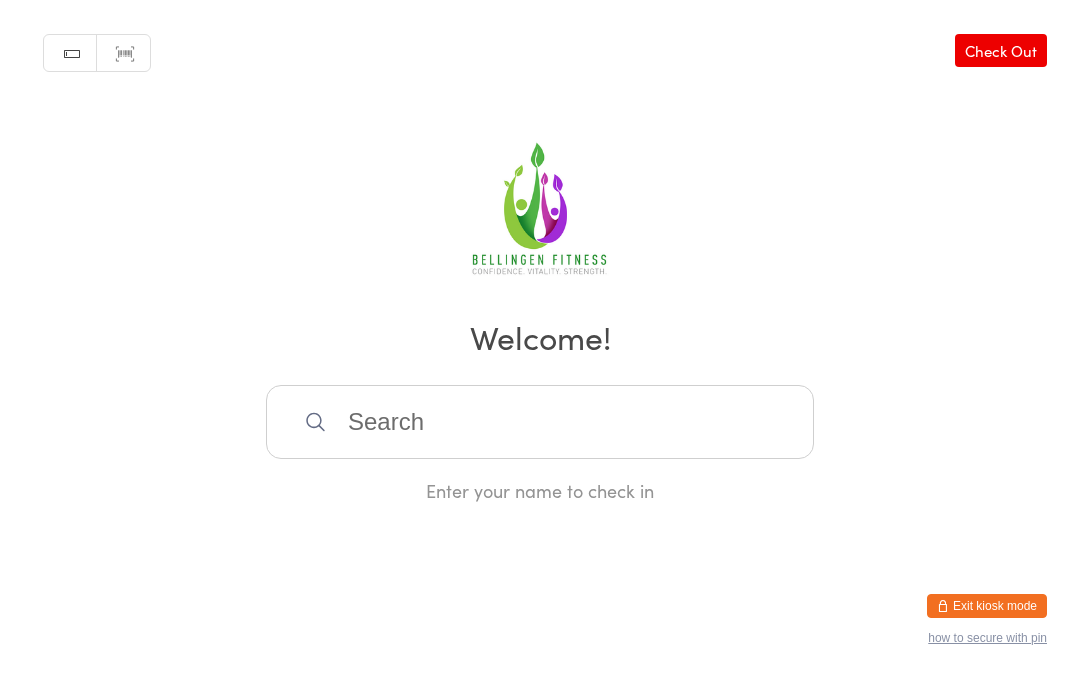 click at bounding box center [540, 422] 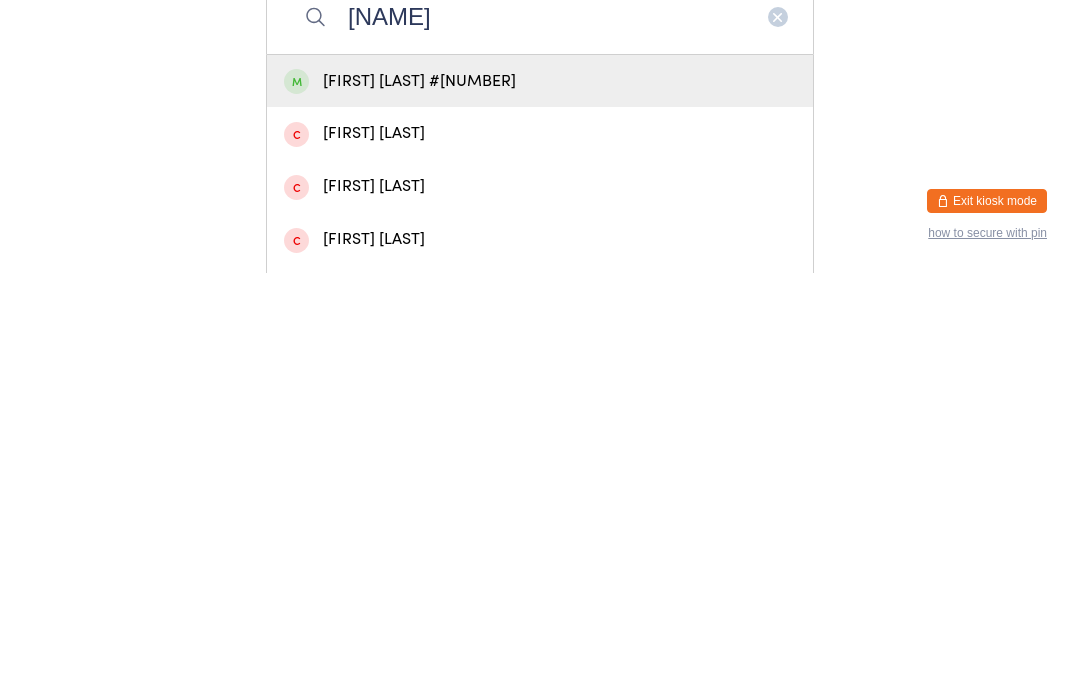type on "[NAME]" 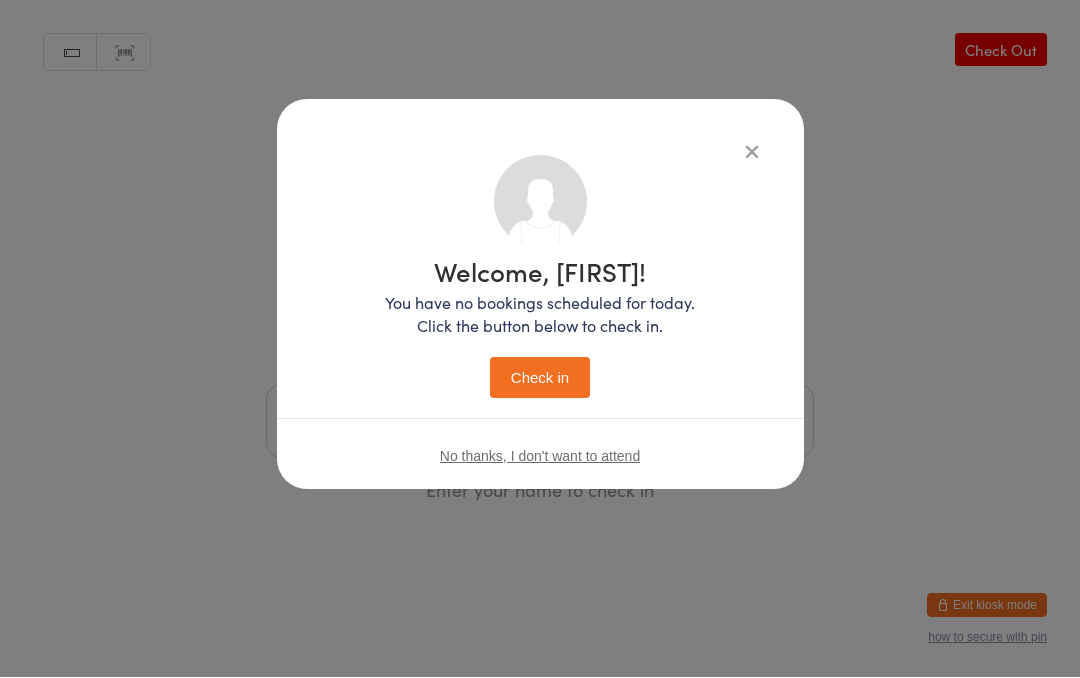 click on "Check in" at bounding box center (540, 378) 